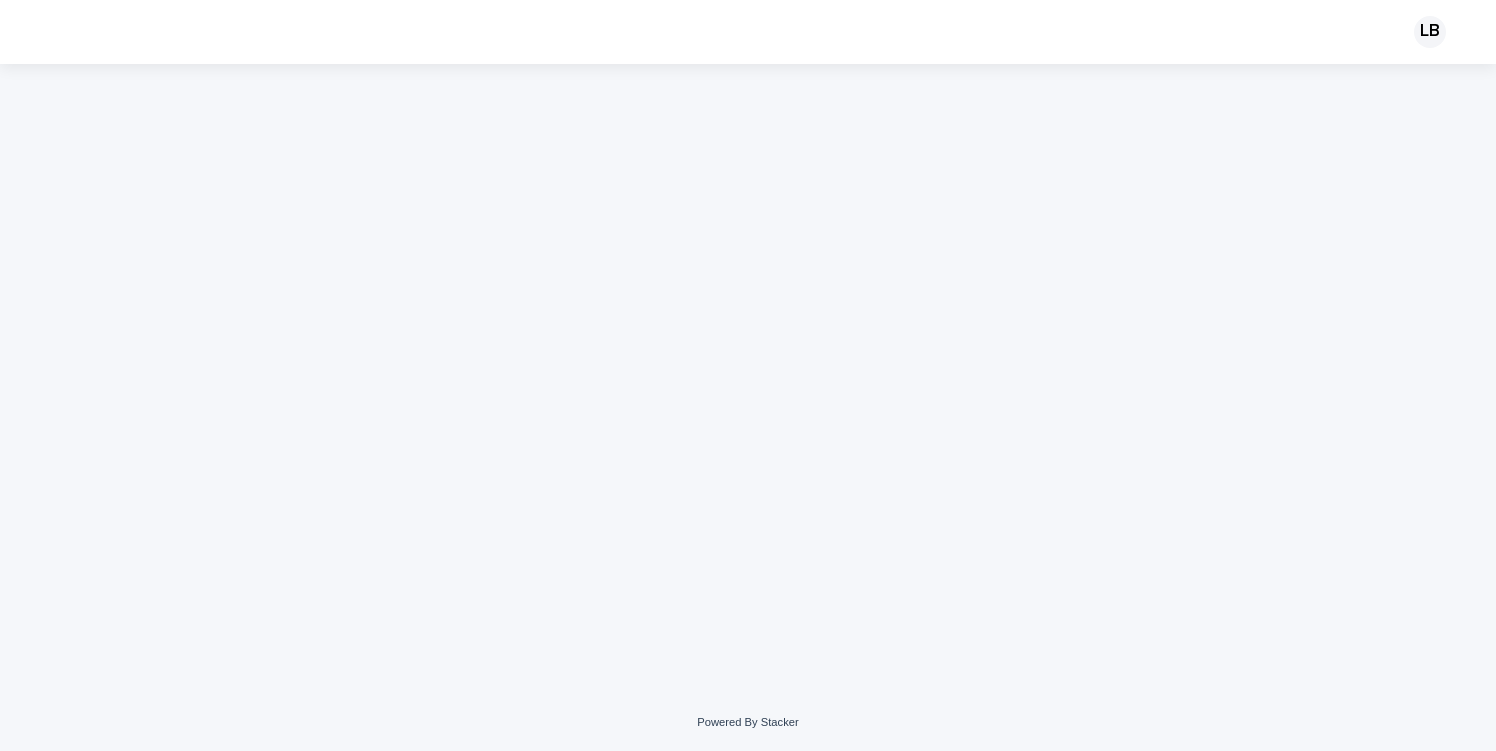 scroll, scrollTop: 0, scrollLeft: 0, axis: both 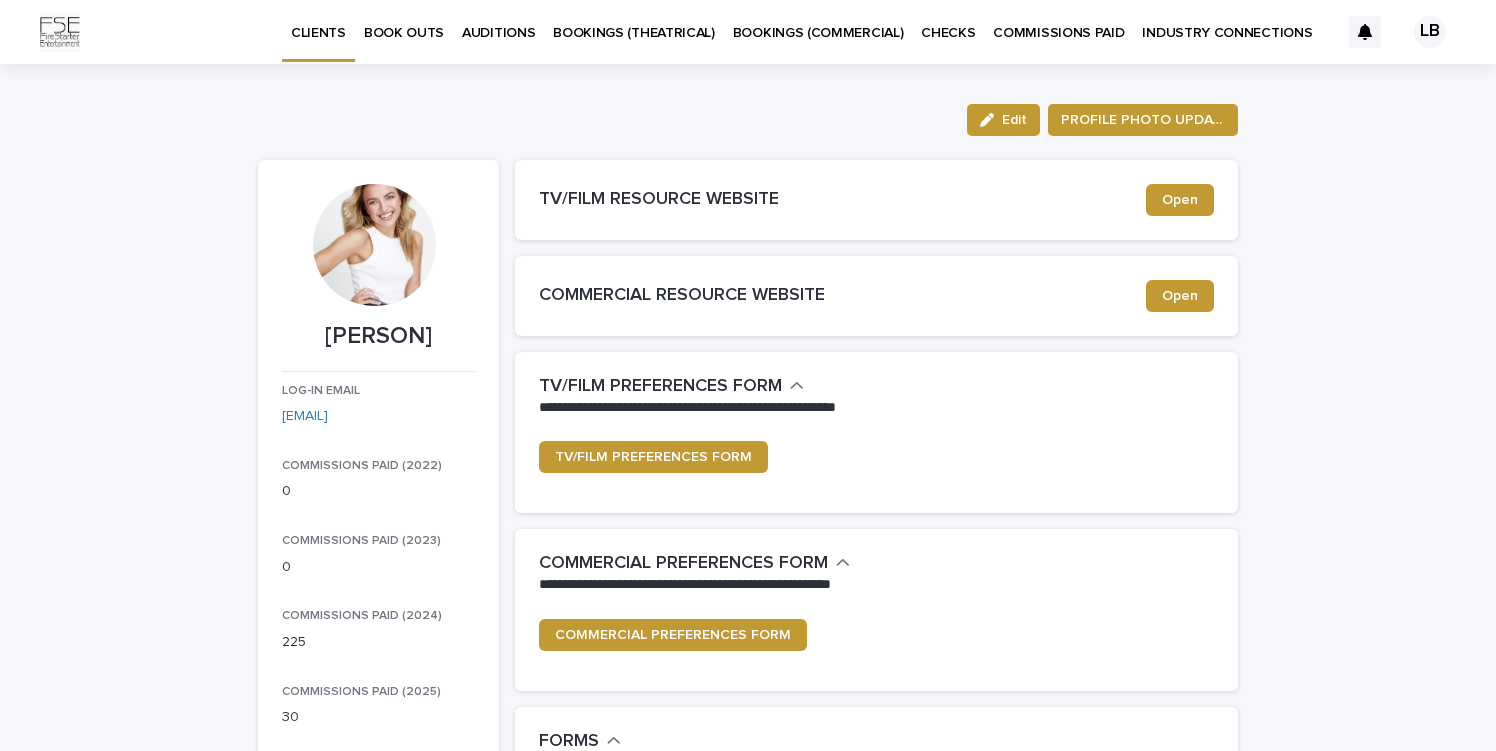 click on "BOOK OUTS" at bounding box center [404, 21] 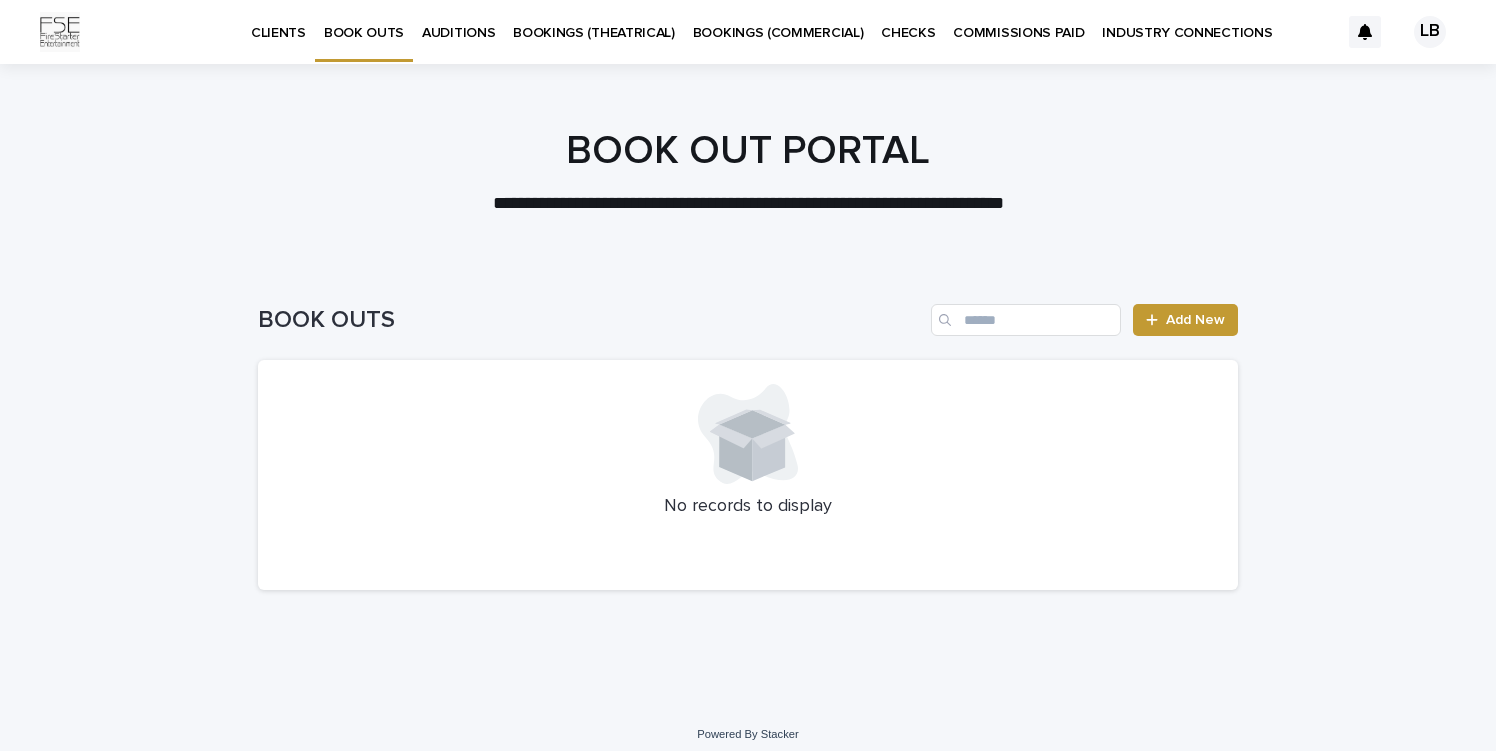 scroll, scrollTop: 11, scrollLeft: 0, axis: vertical 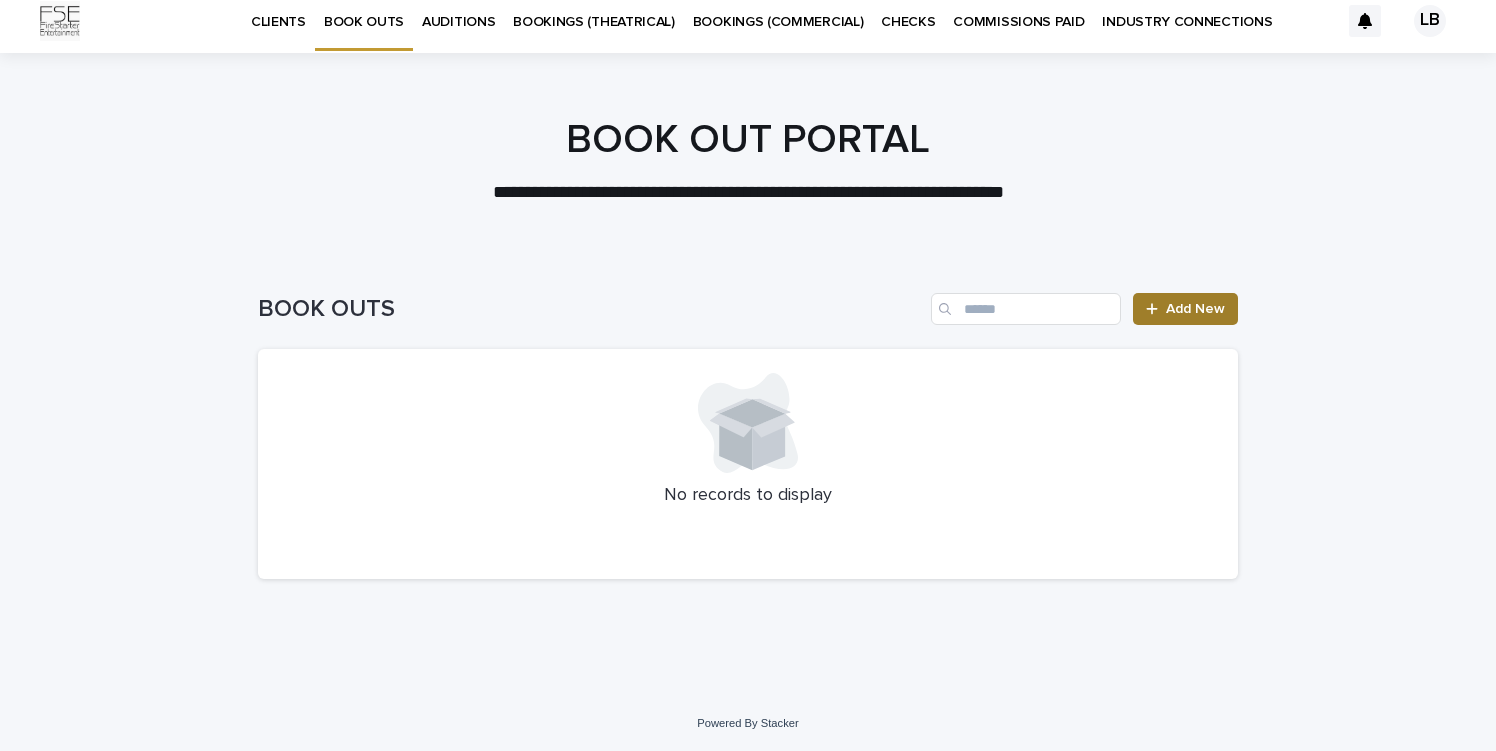 click on "Add New" at bounding box center [1185, 309] 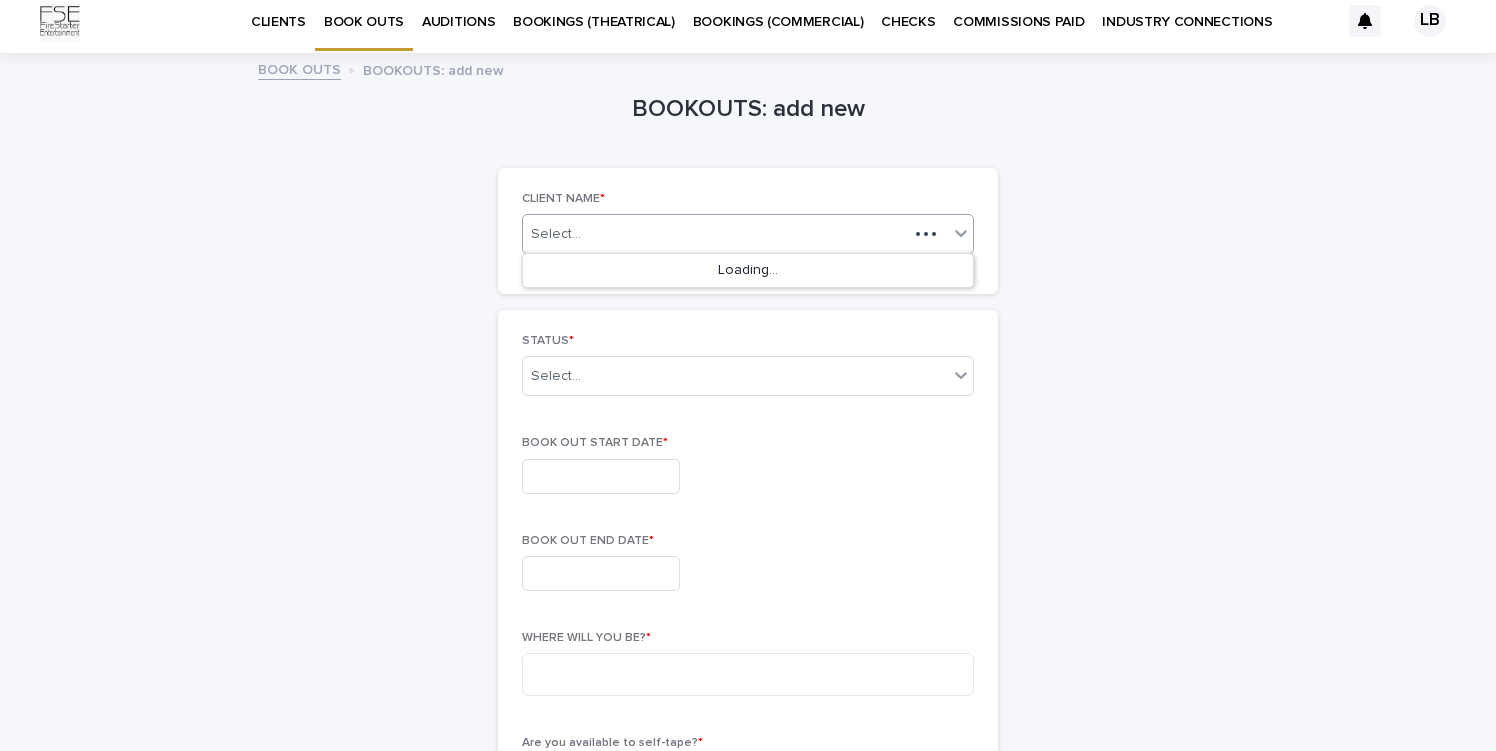 click on "Select..." at bounding box center [715, 234] 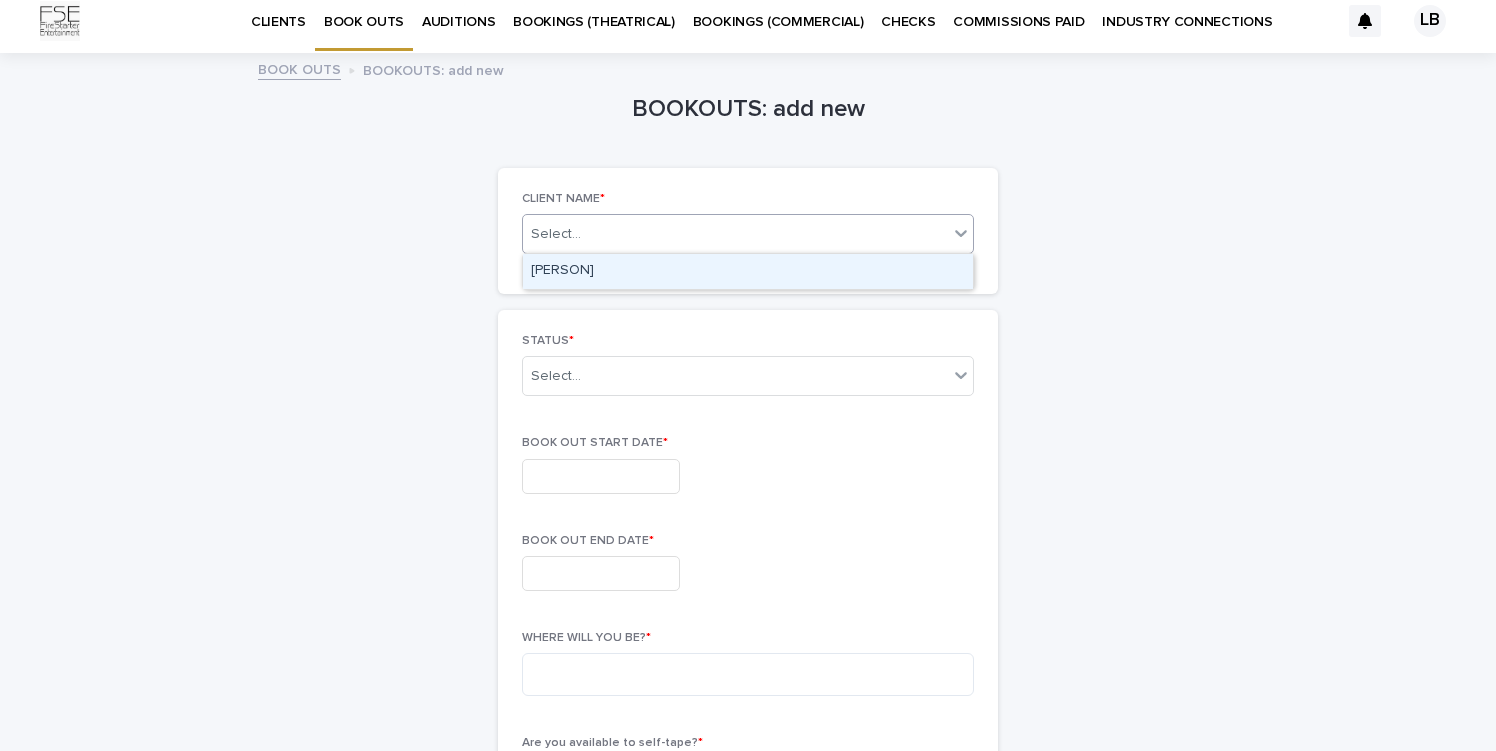 click on "[PERSON]" at bounding box center [748, 271] 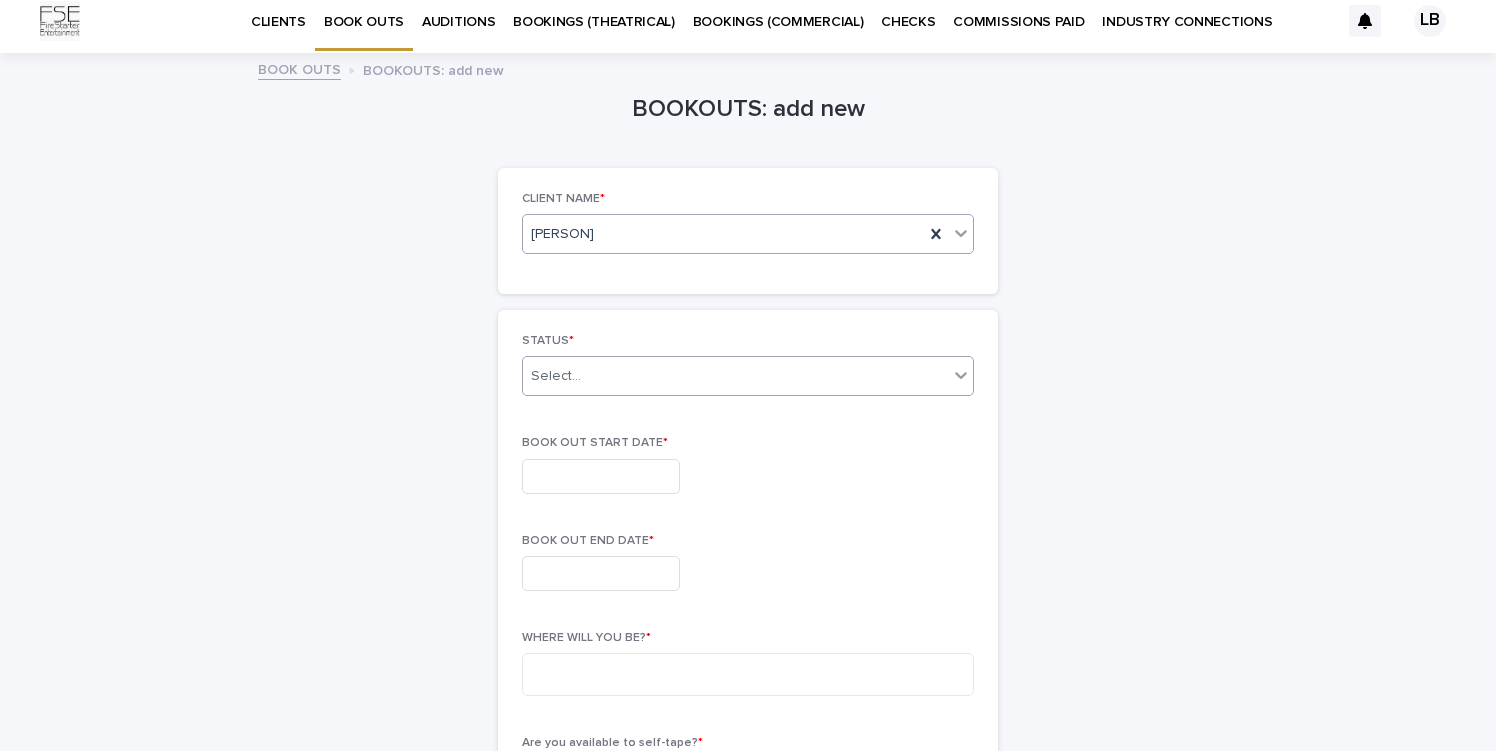click on "Select..." at bounding box center [735, 376] 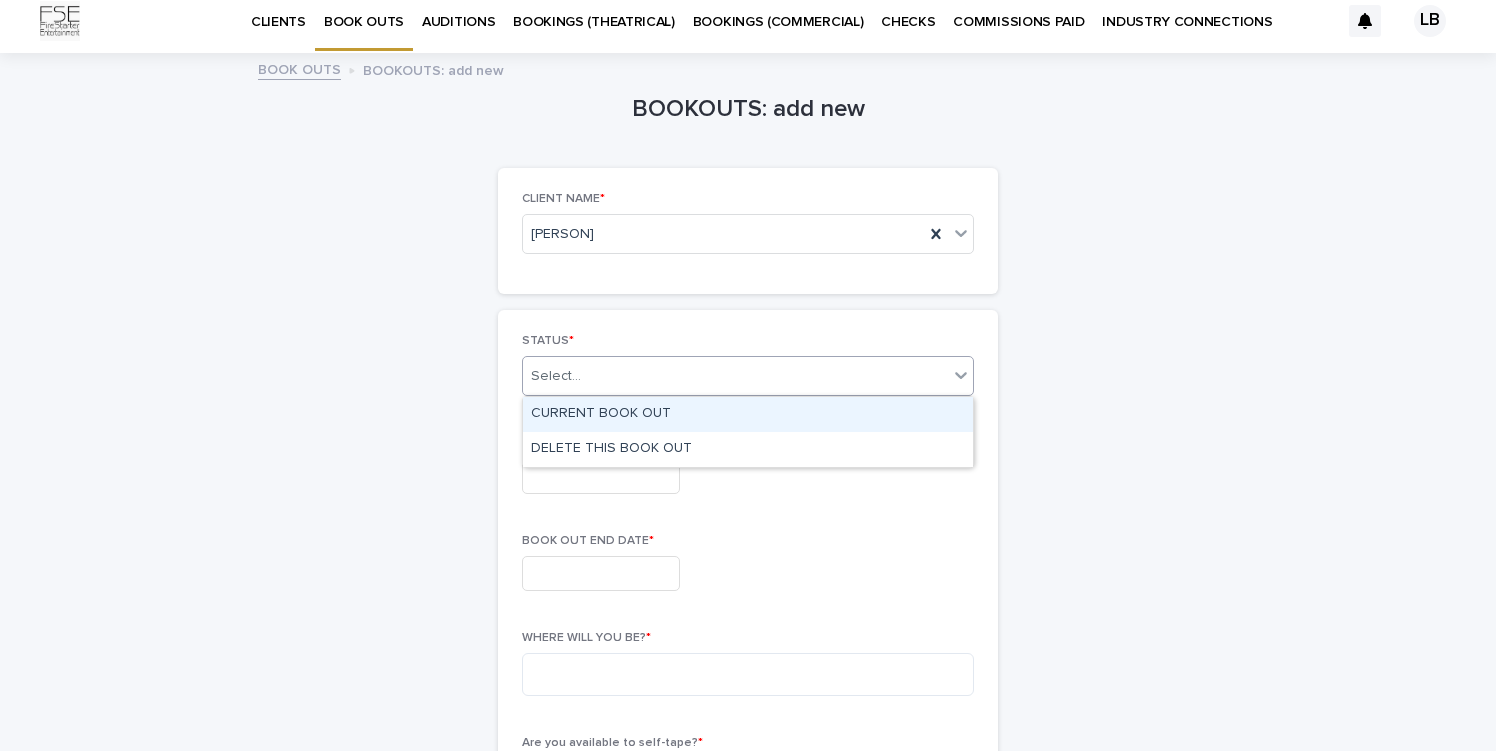 click on "CURRENT BOOK OUT" at bounding box center (748, 414) 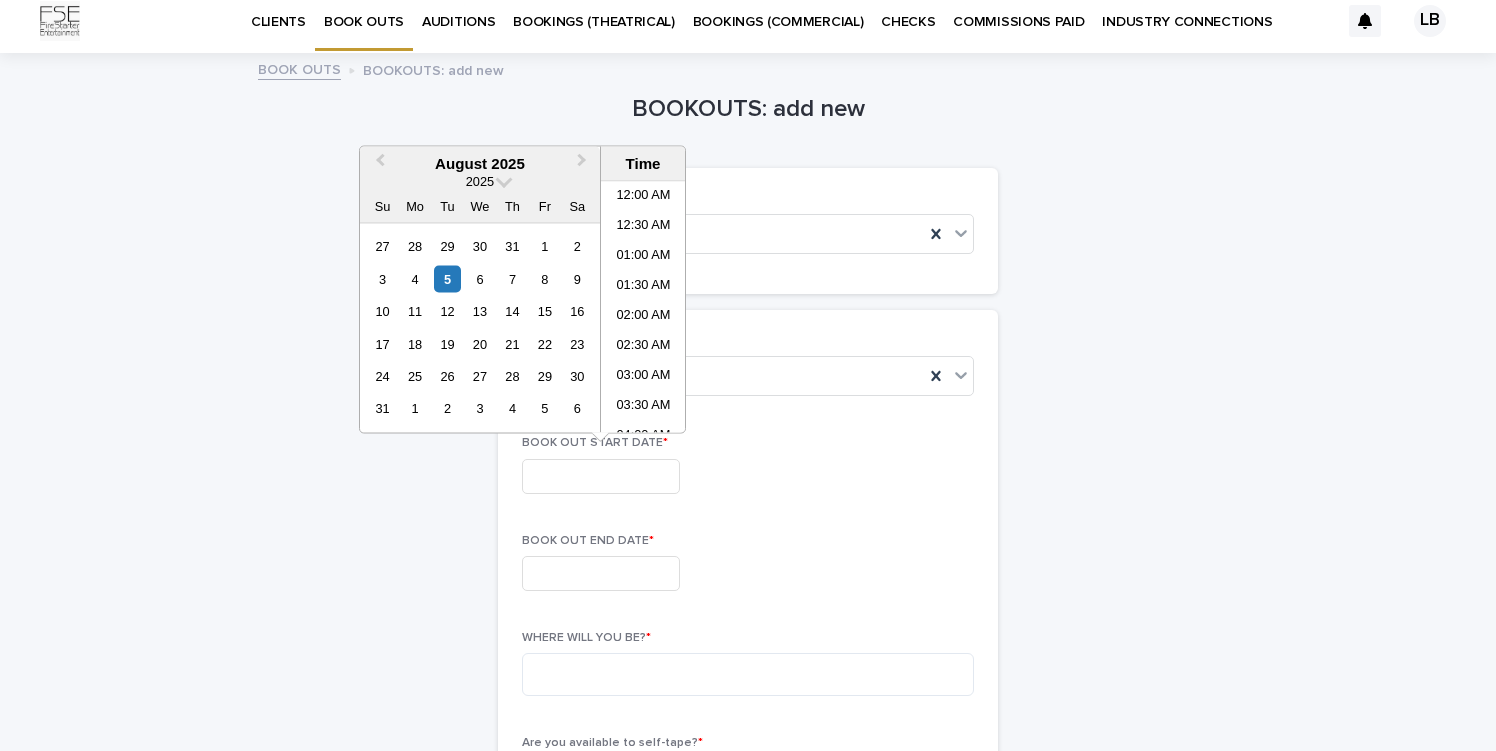 click at bounding box center [601, 476] 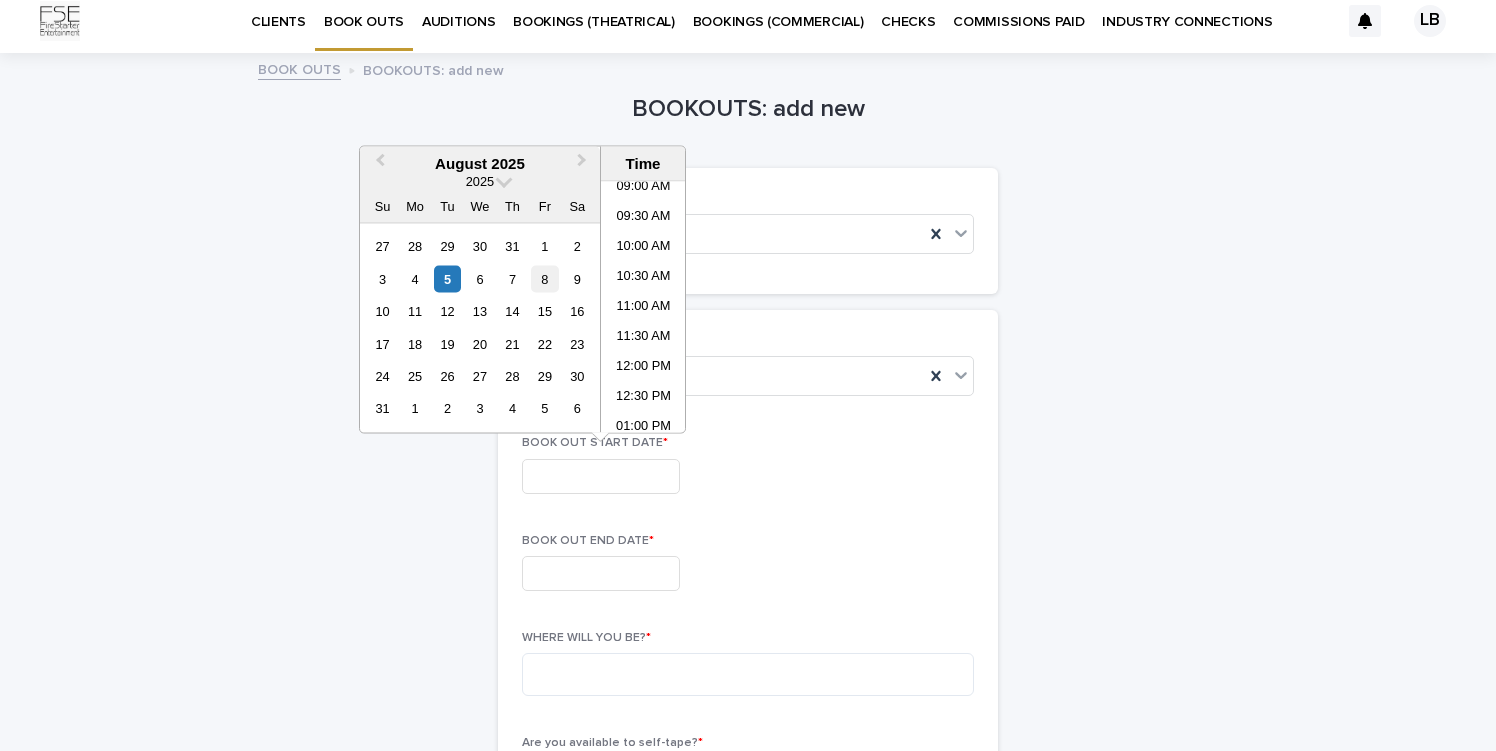 click on "8" at bounding box center [544, 278] 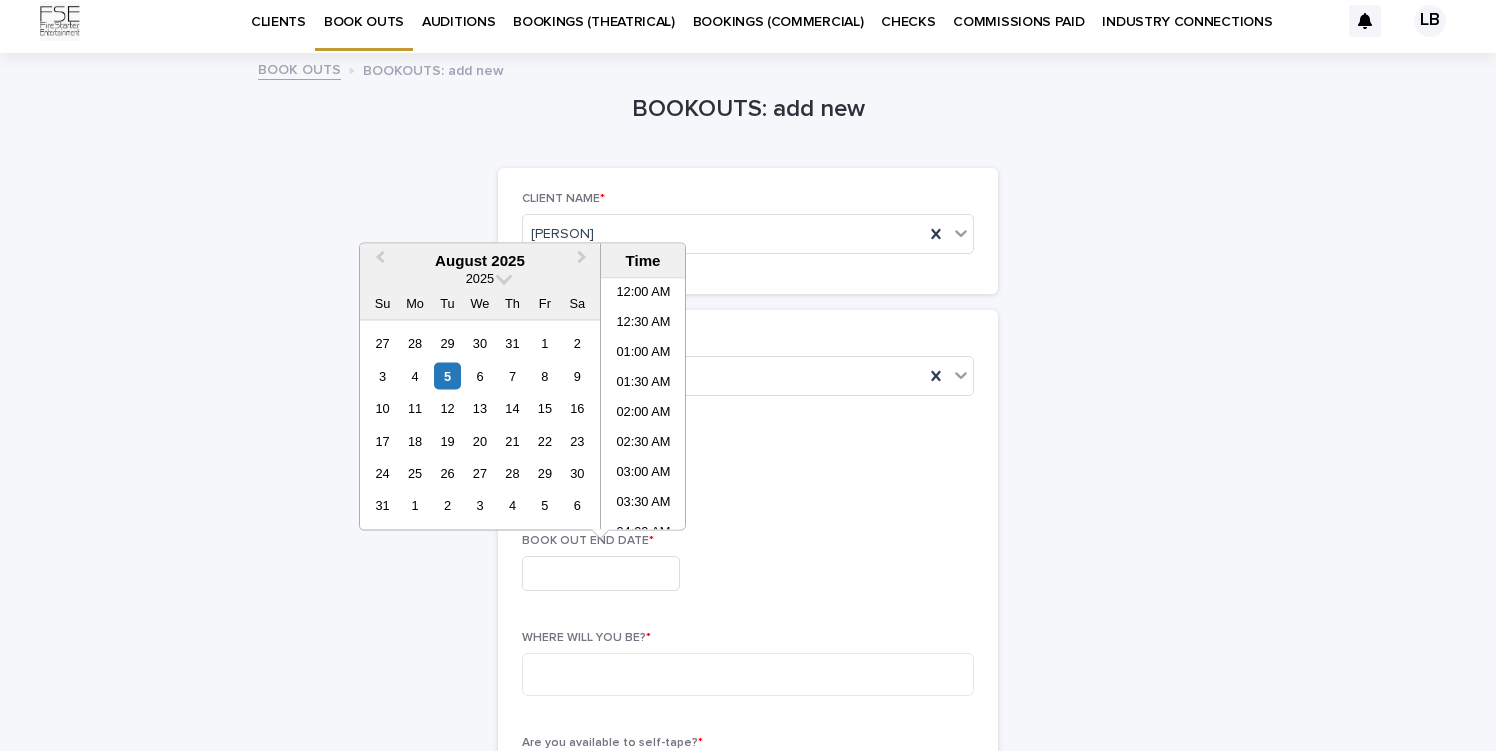 scroll, scrollTop: 549, scrollLeft: 0, axis: vertical 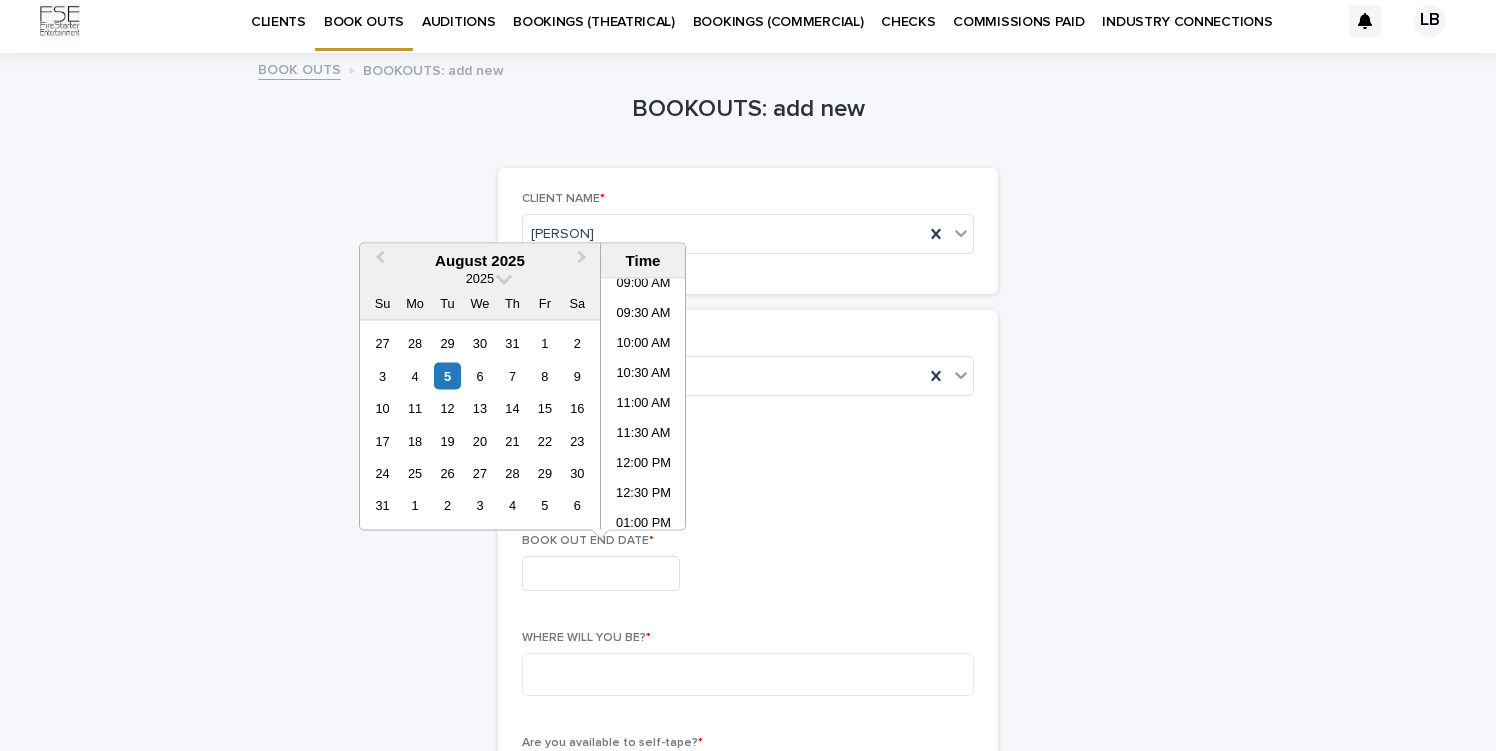 click at bounding box center (601, 573) 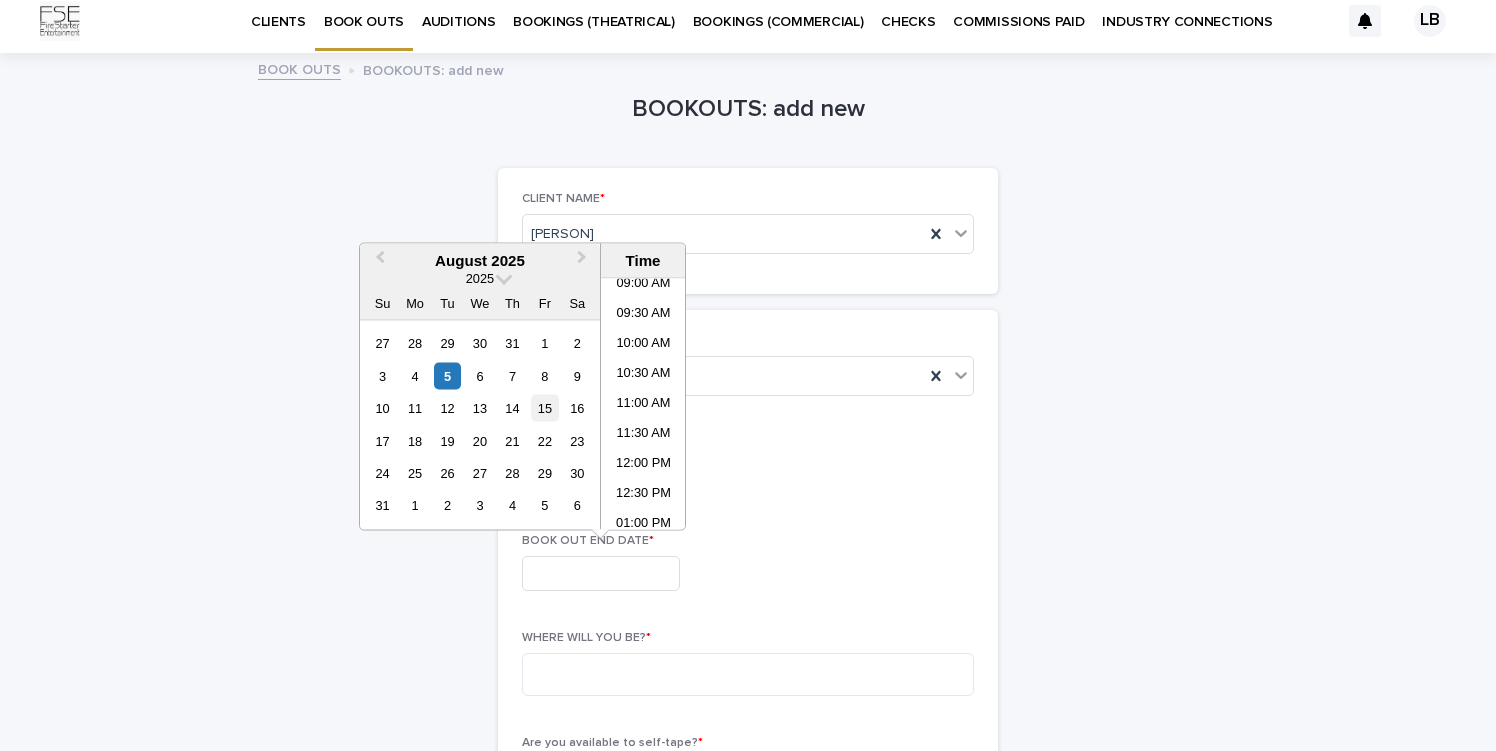 click on "15" at bounding box center [544, 408] 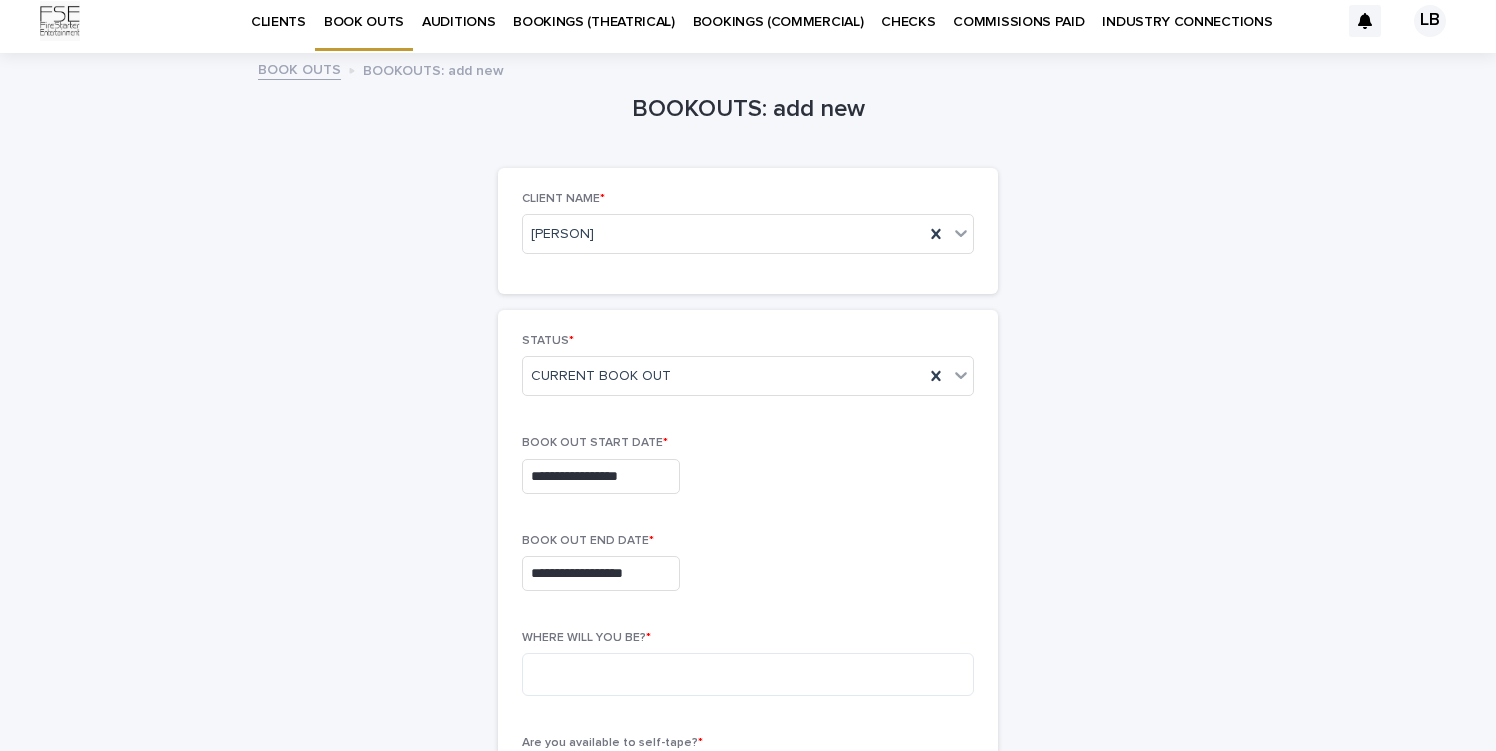click on "**********" at bounding box center (748, 570) 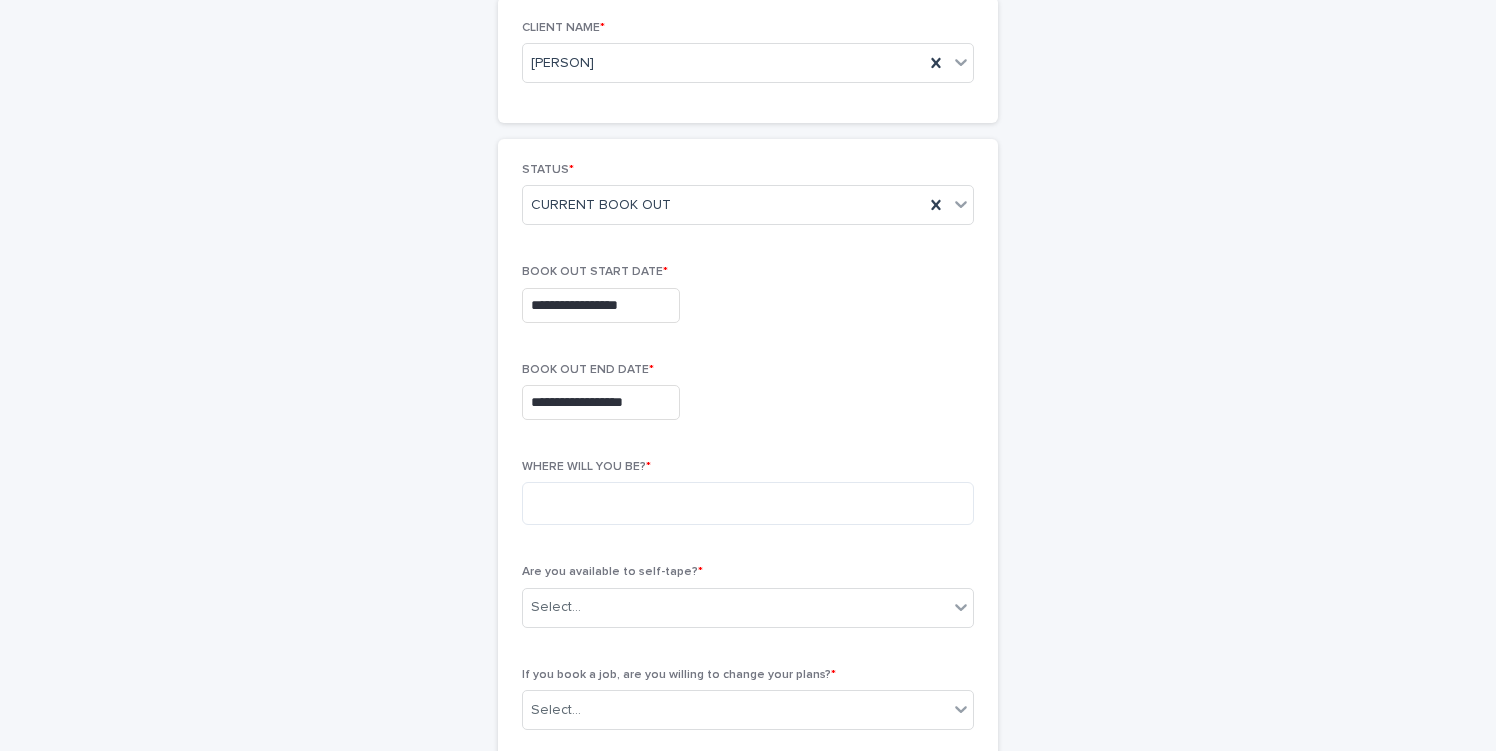 scroll, scrollTop: 184, scrollLeft: 0, axis: vertical 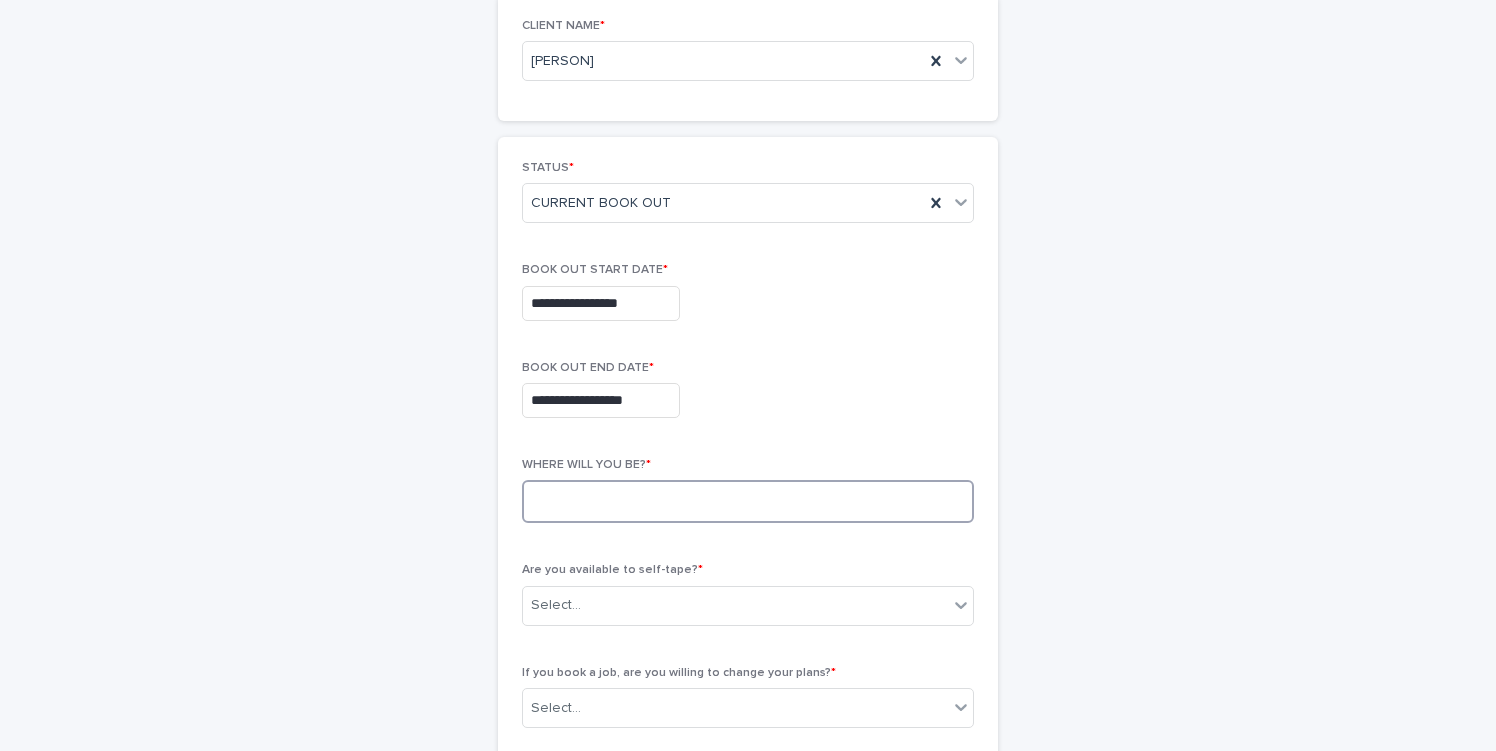 click at bounding box center [748, 501] 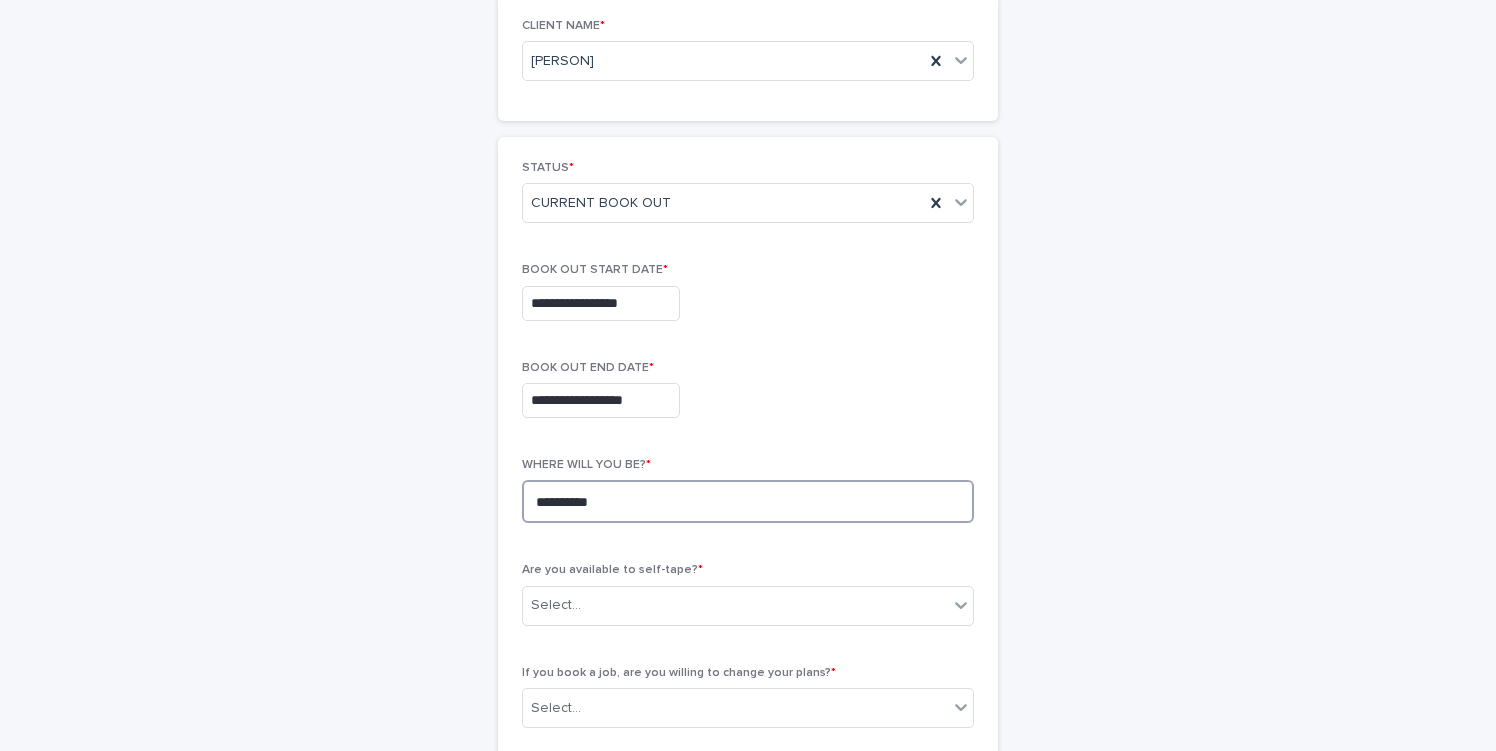 click on "*********" at bounding box center (748, 501) 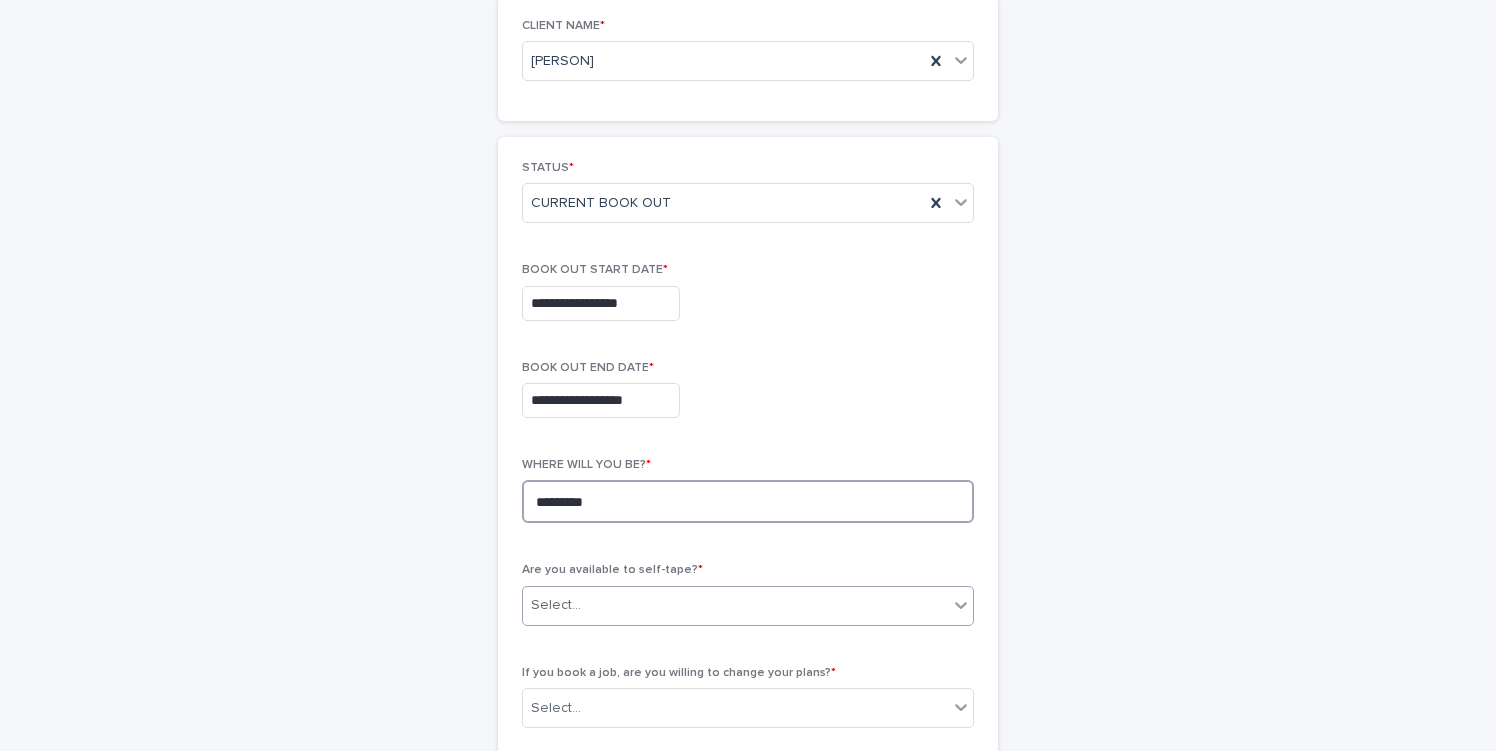 type on "*********" 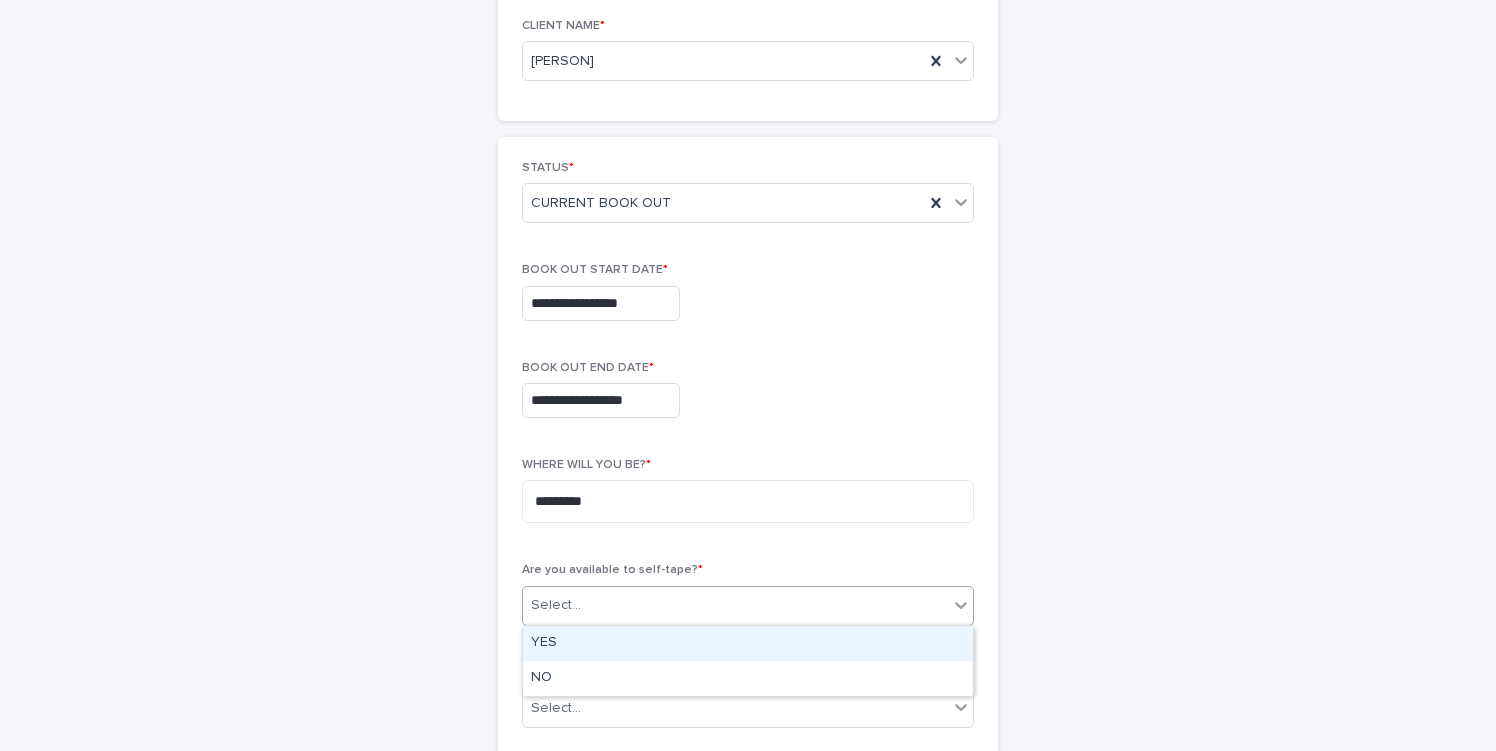 click on "Select..." at bounding box center (735, 605) 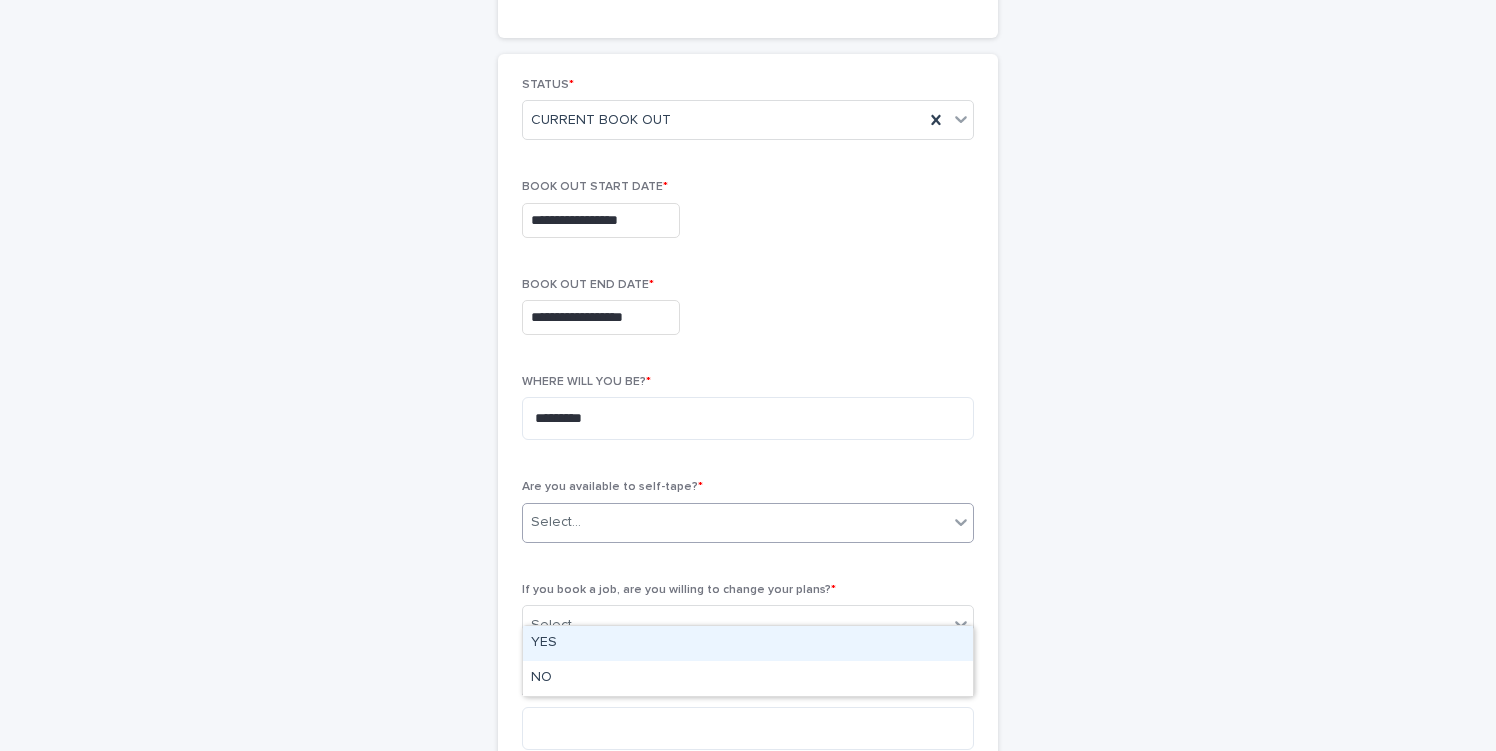scroll, scrollTop: 269, scrollLeft: 0, axis: vertical 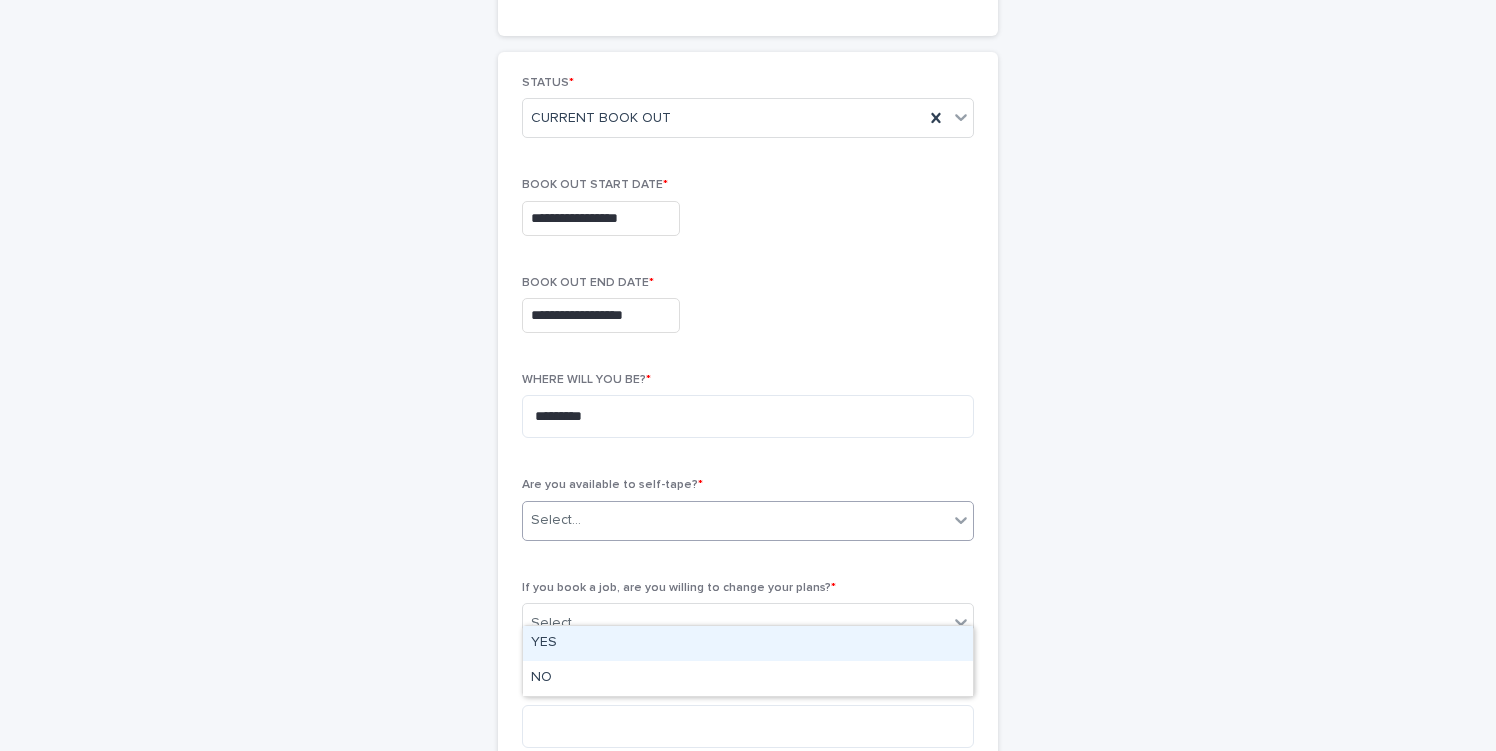 click on "YES" at bounding box center [748, 643] 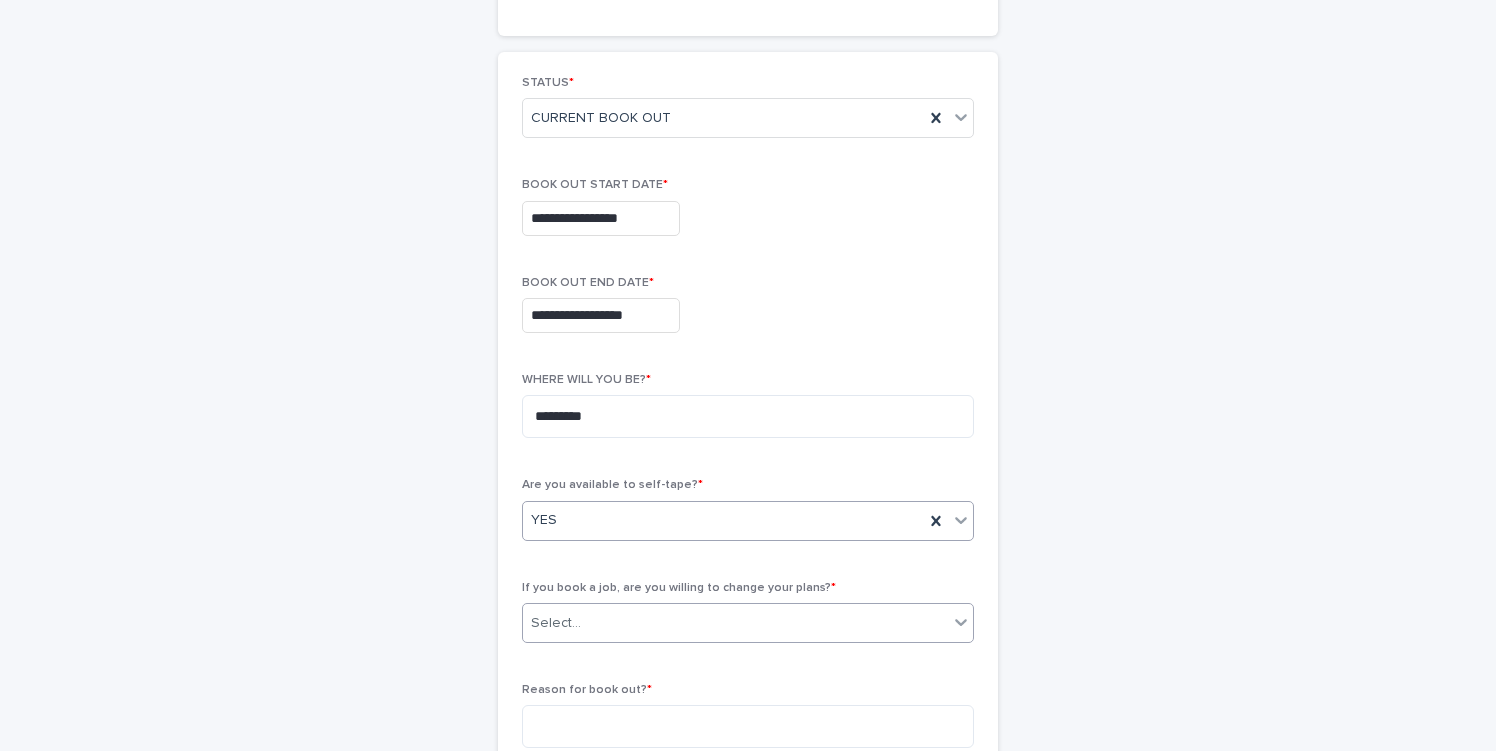 click on "Select..." at bounding box center [735, 623] 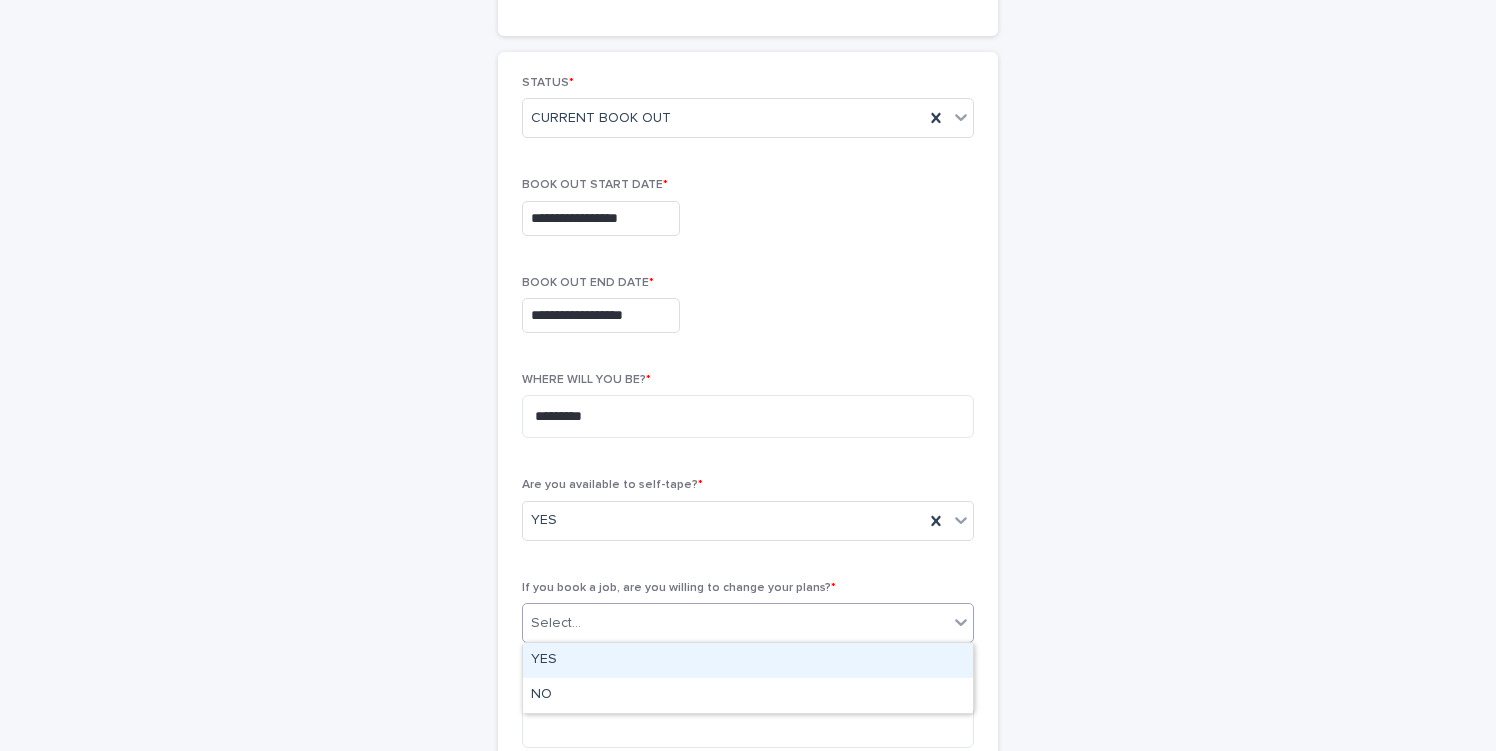 click on "YES" at bounding box center (748, 660) 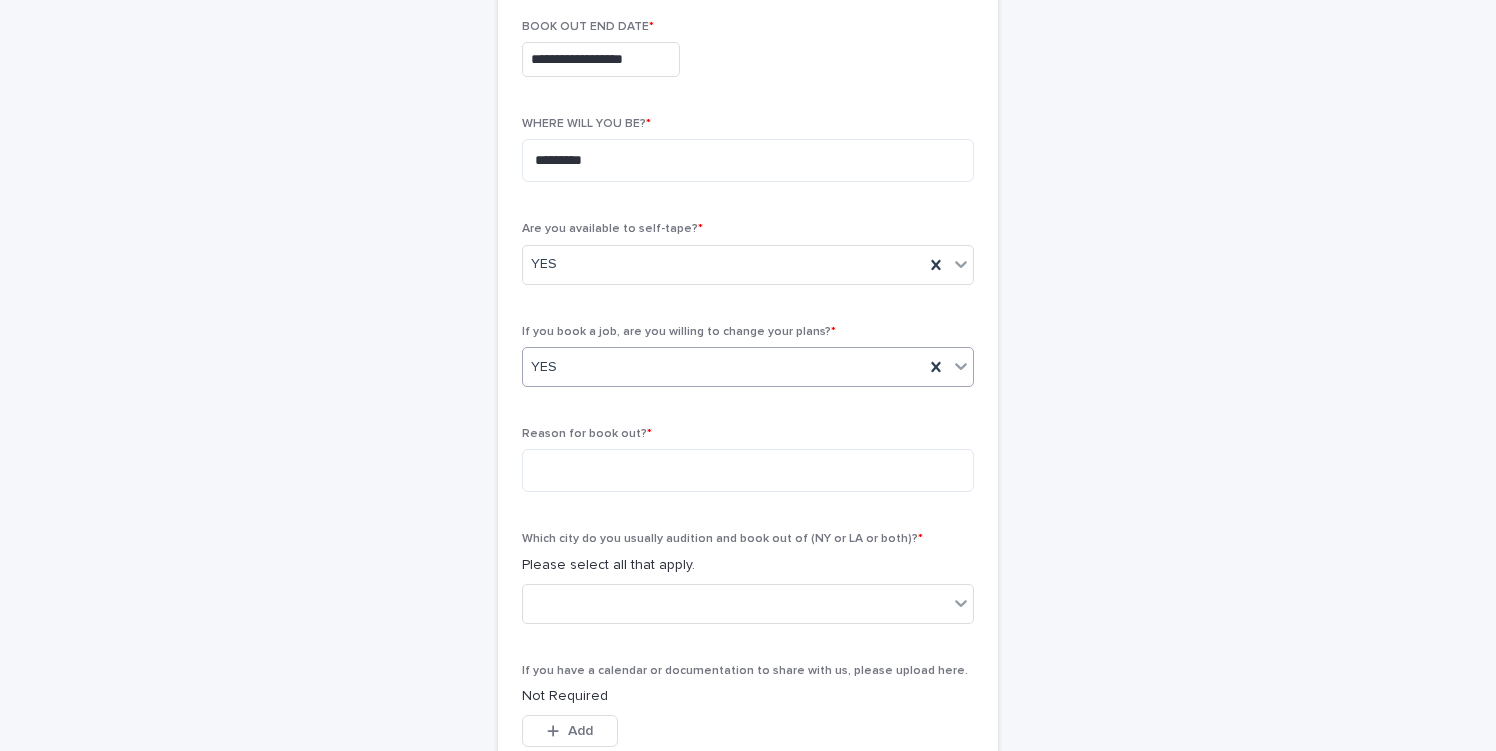 scroll, scrollTop: 556, scrollLeft: 0, axis: vertical 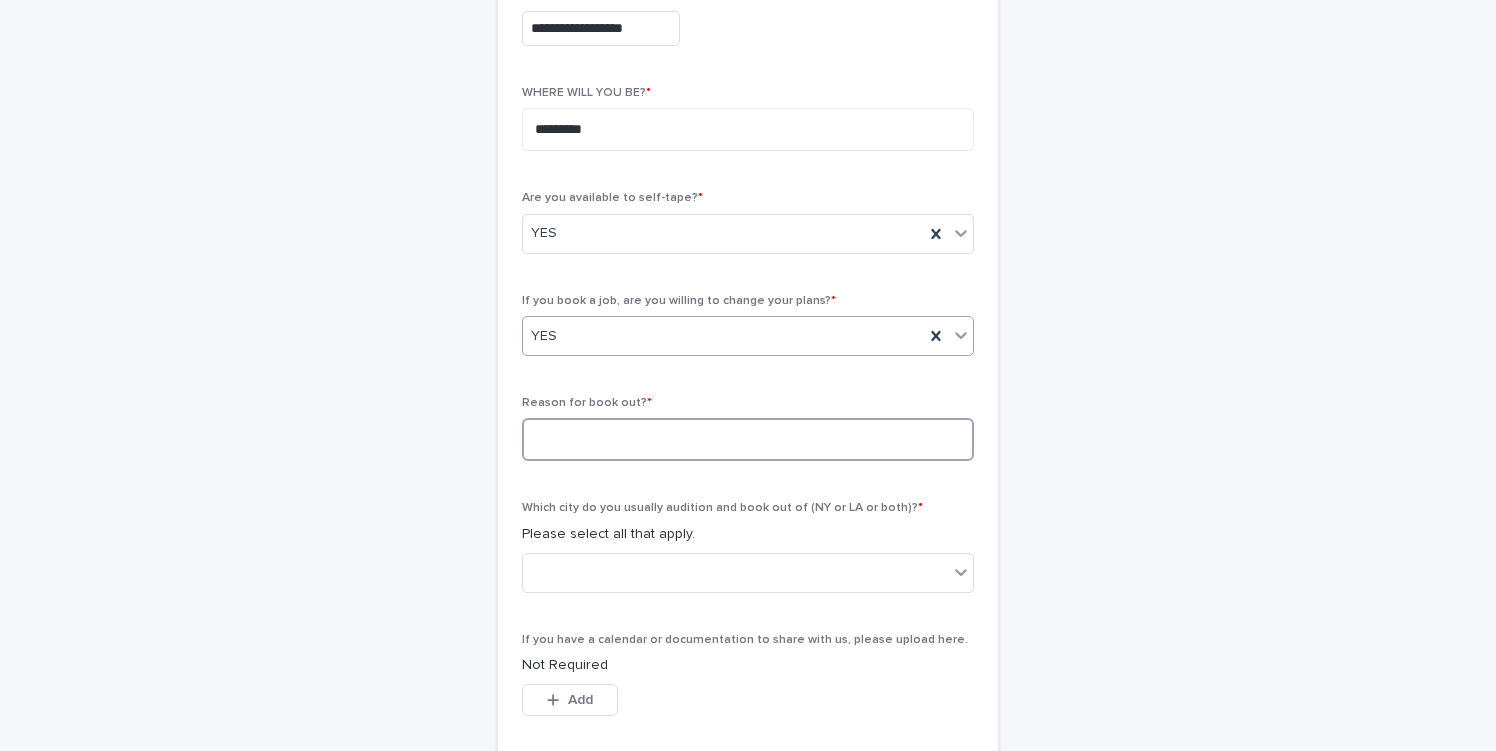 click at bounding box center [748, 439] 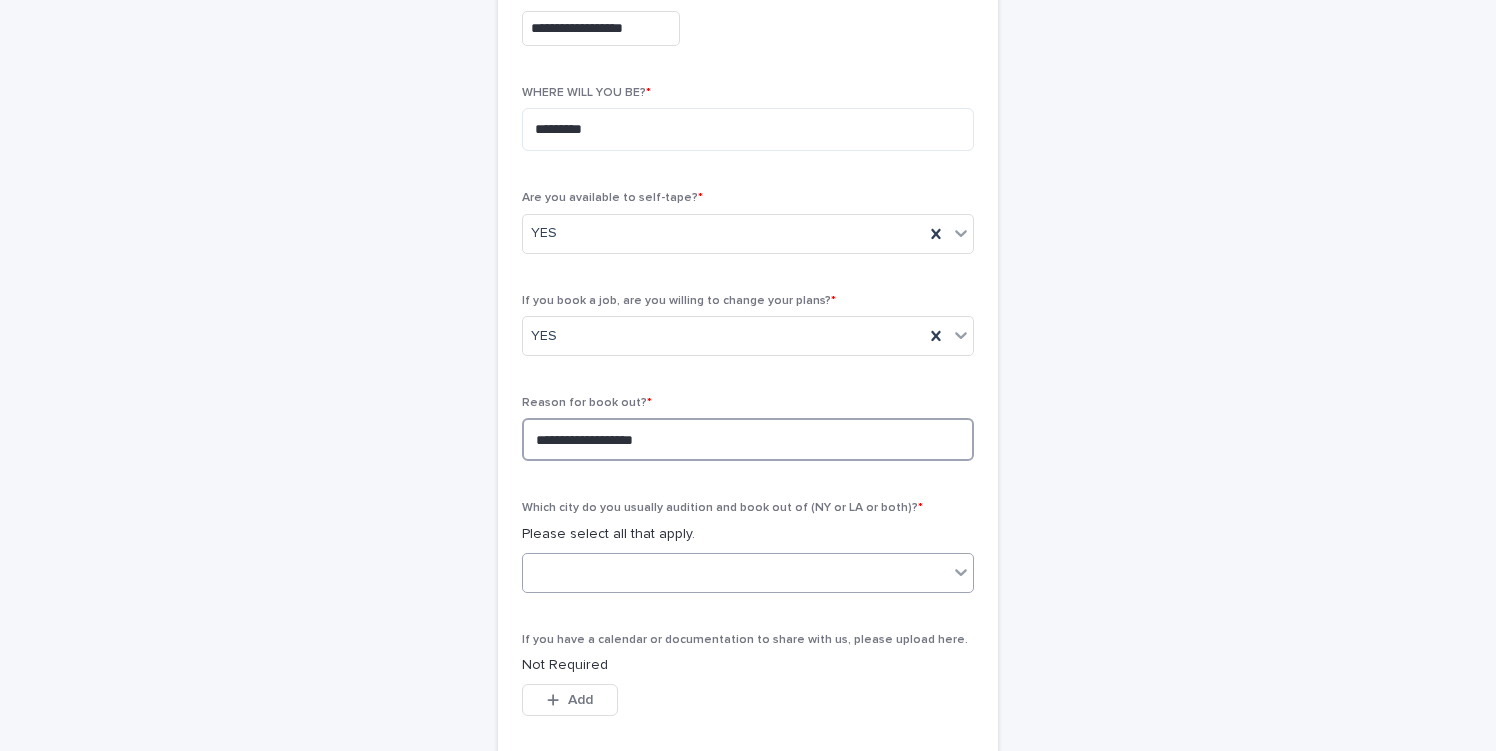 type on "**********" 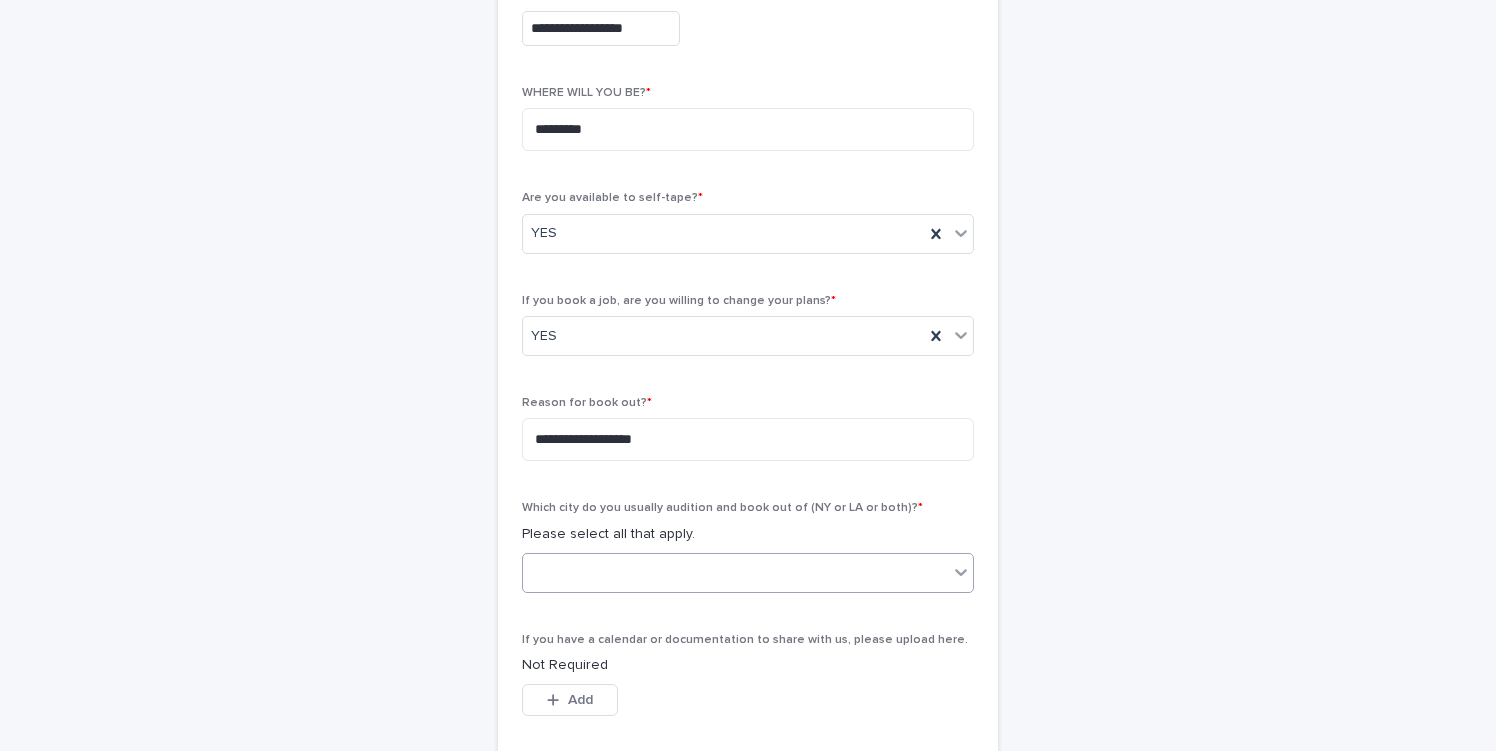 click at bounding box center [735, 572] 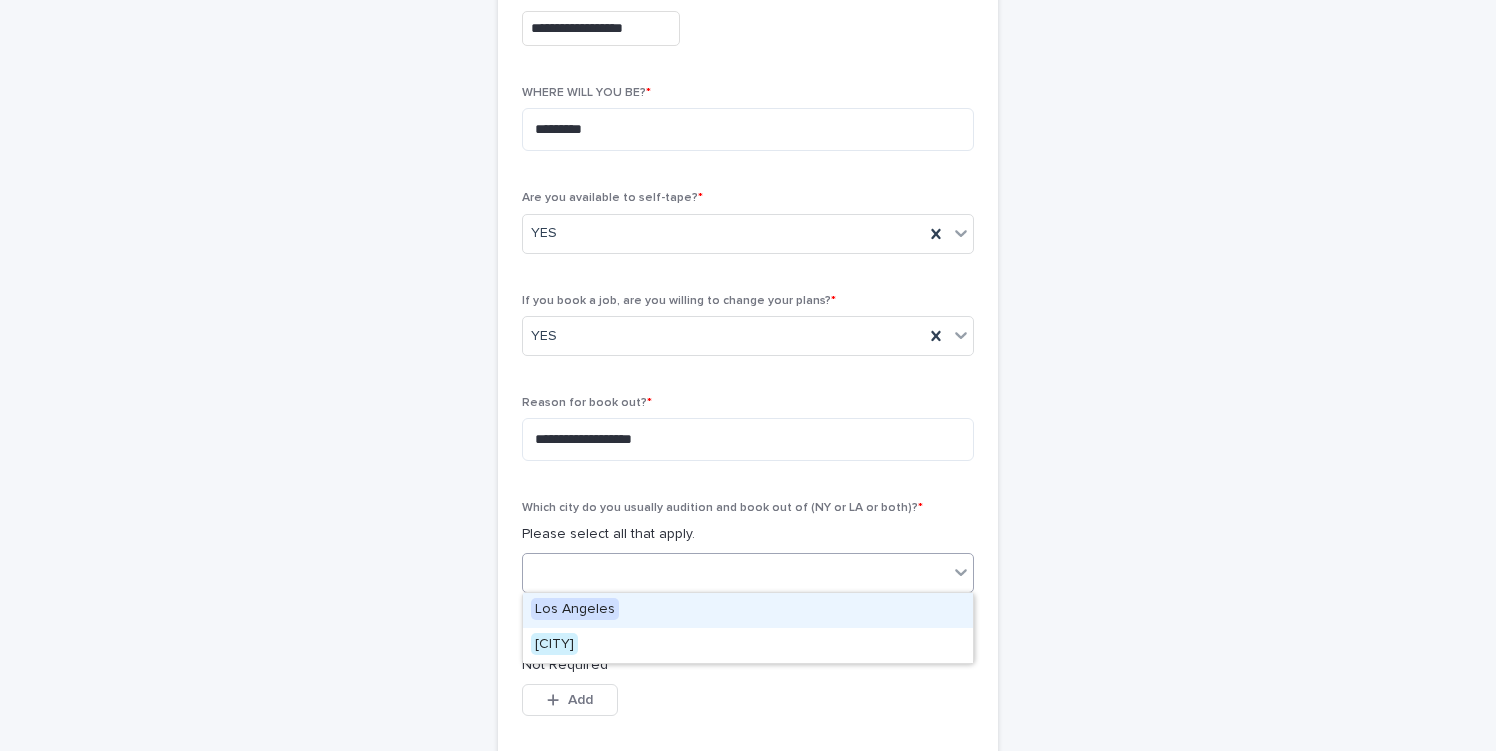 click on "Los Angeles" at bounding box center (575, 609) 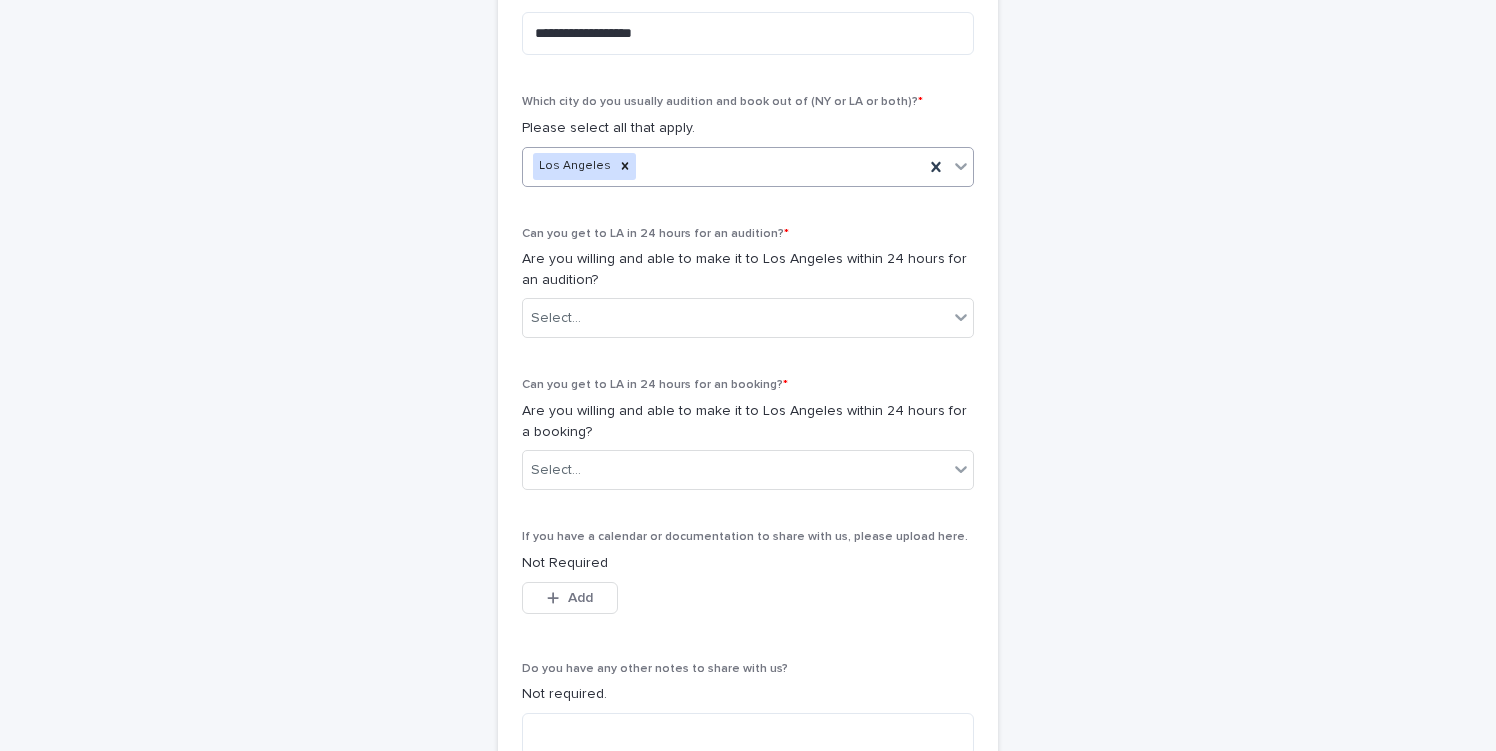 scroll, scrollTop: 959, scrollLeft: 0, axis: vertical 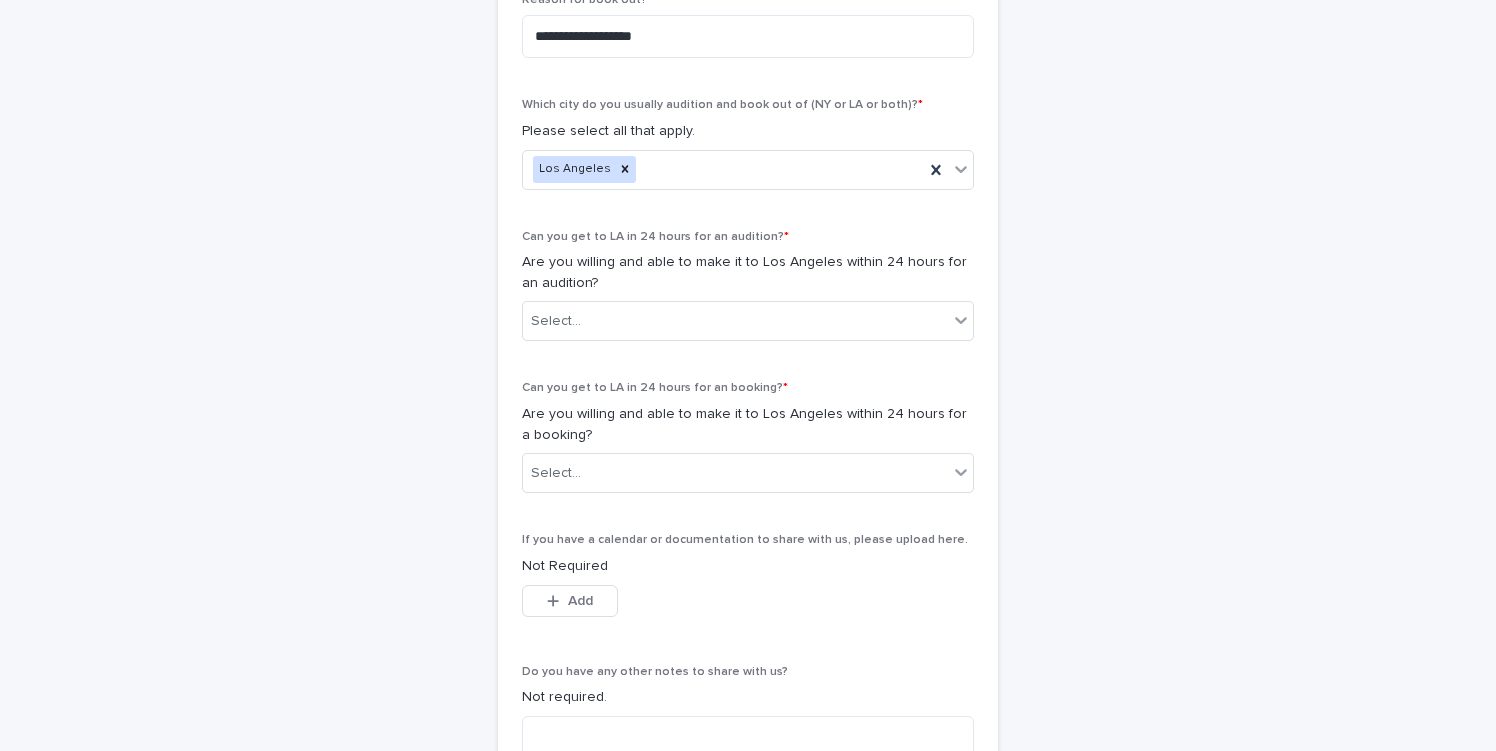 click on "**********" at bounding box center [748, -23] 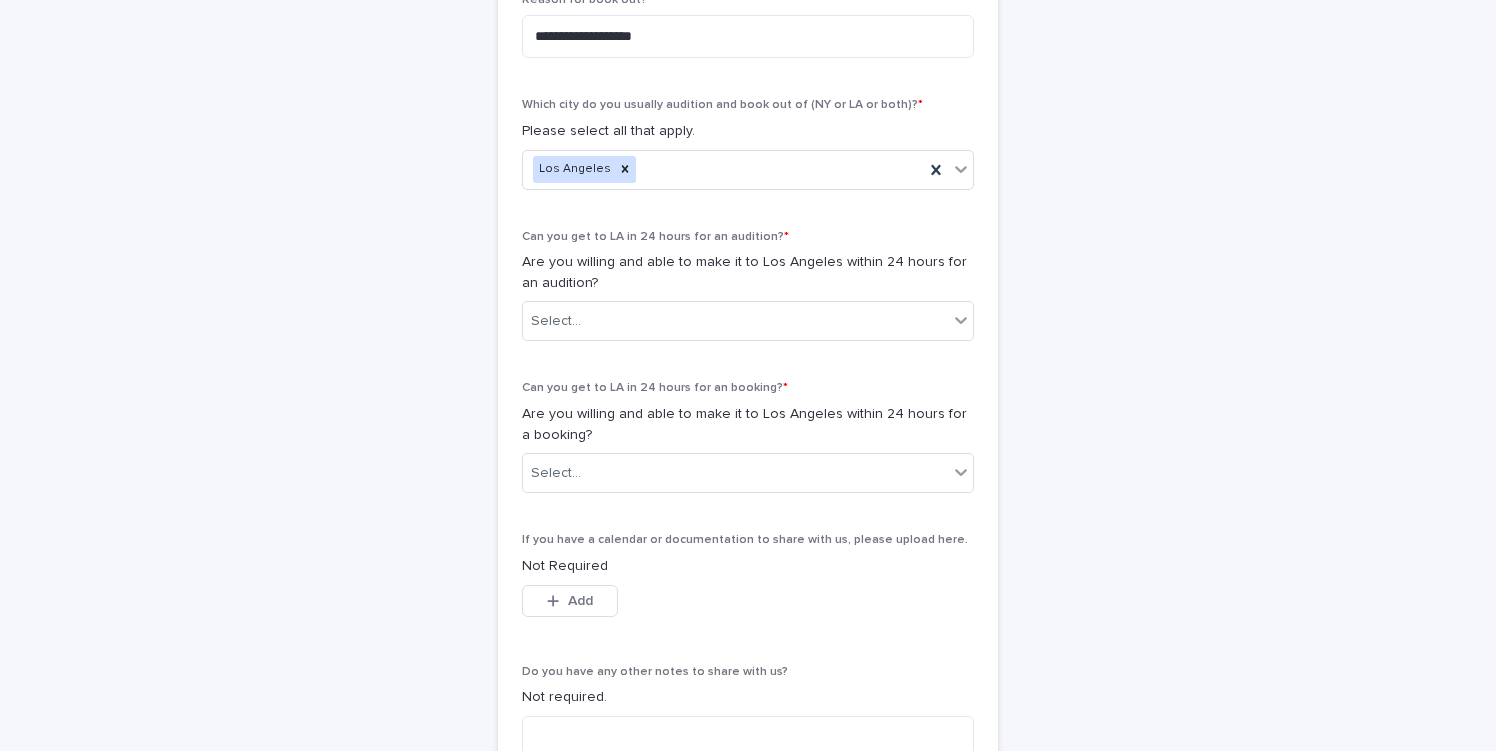 click on "Can you get to [CITY] in 24 hours for an audition? *" at bounding box center (655, 237) 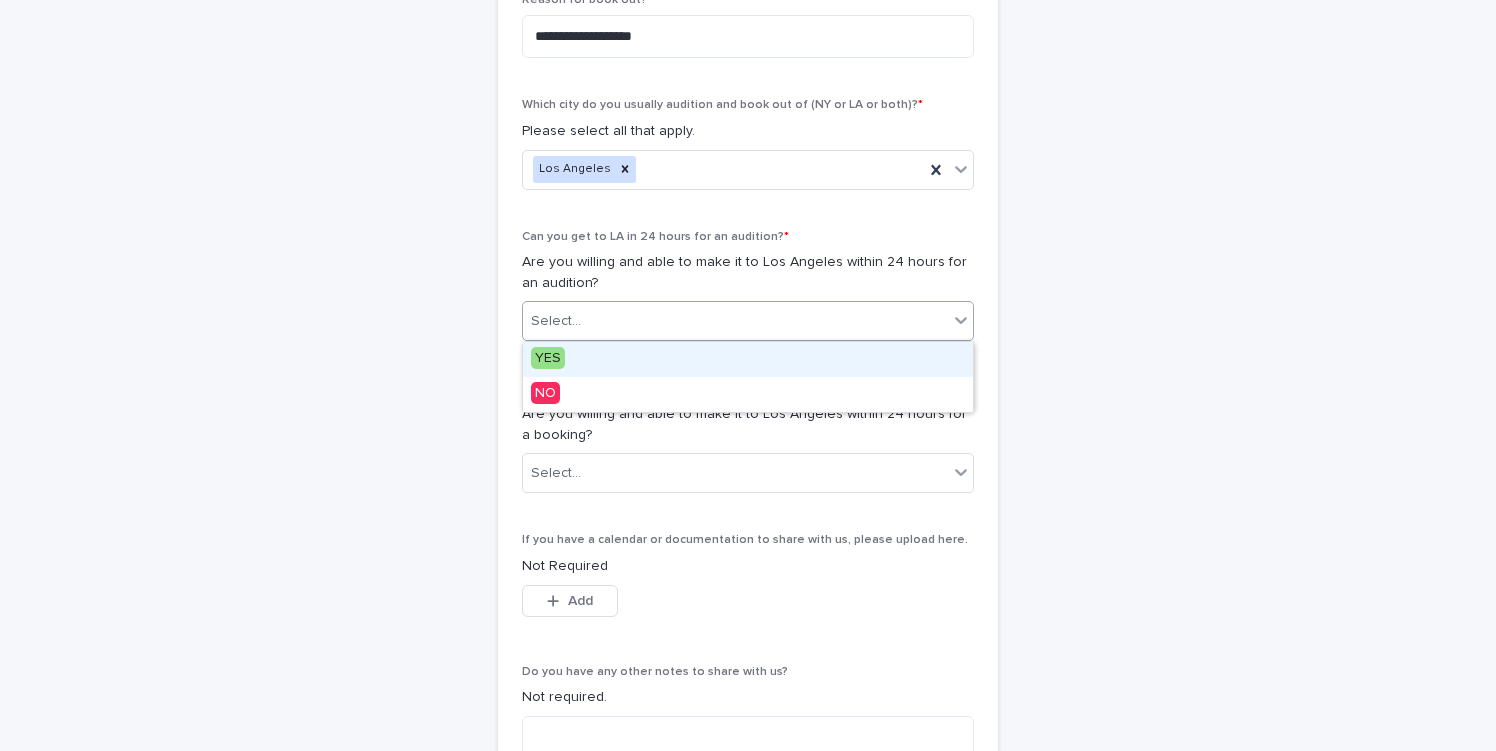 click on "Select..." at bounding box center (735, 321) 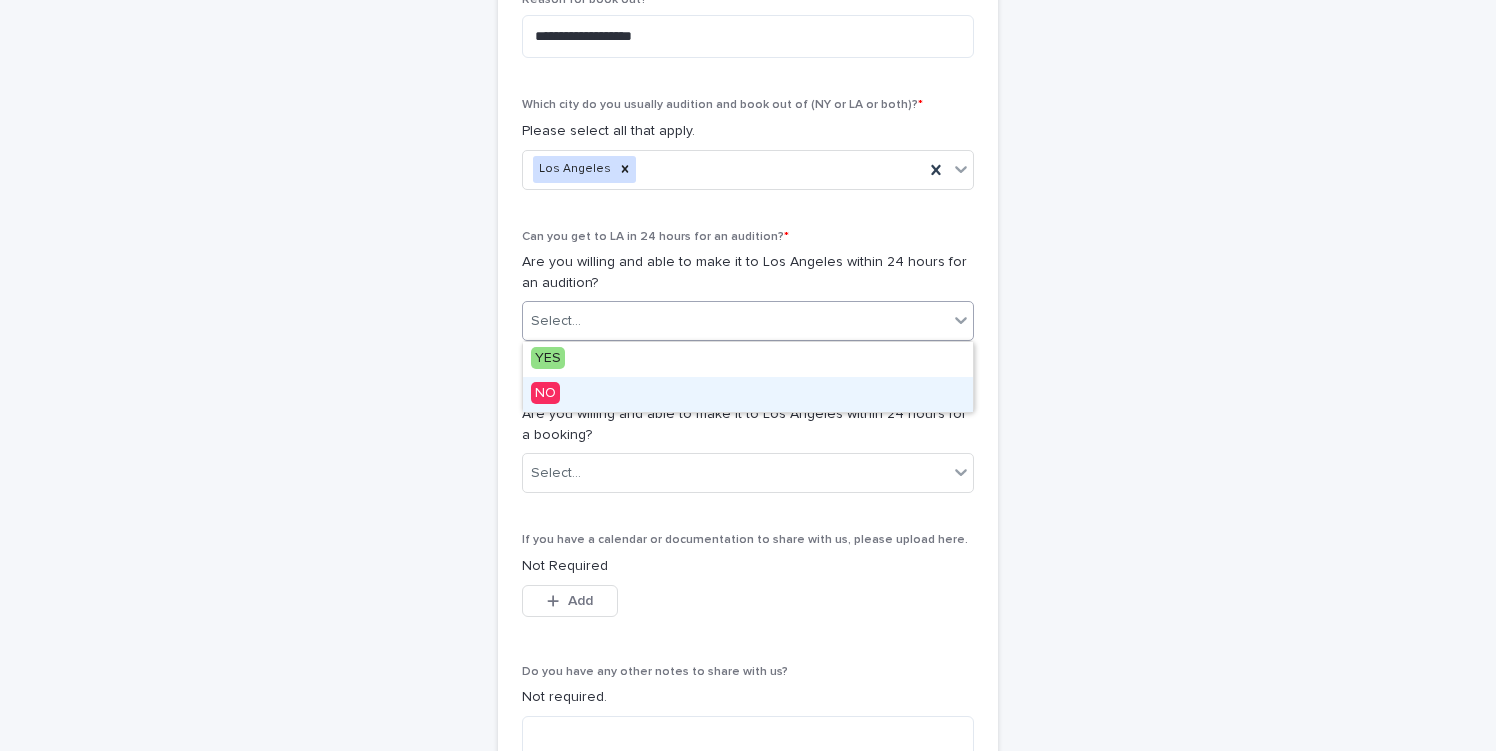 click on "NO" at bounding box center (748, 394) 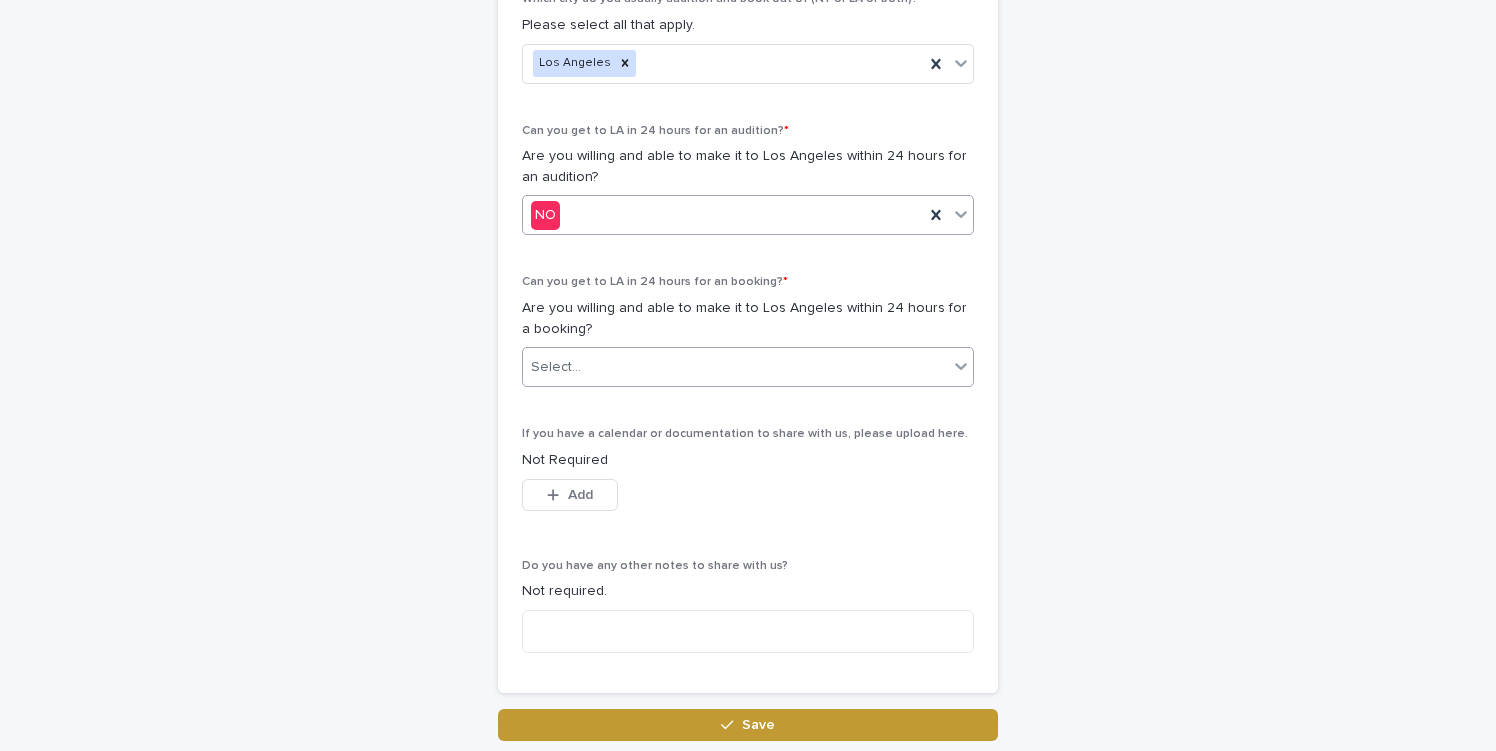 scroll, scrollTop: 1067, scrollLeft: 0, axis: vertical 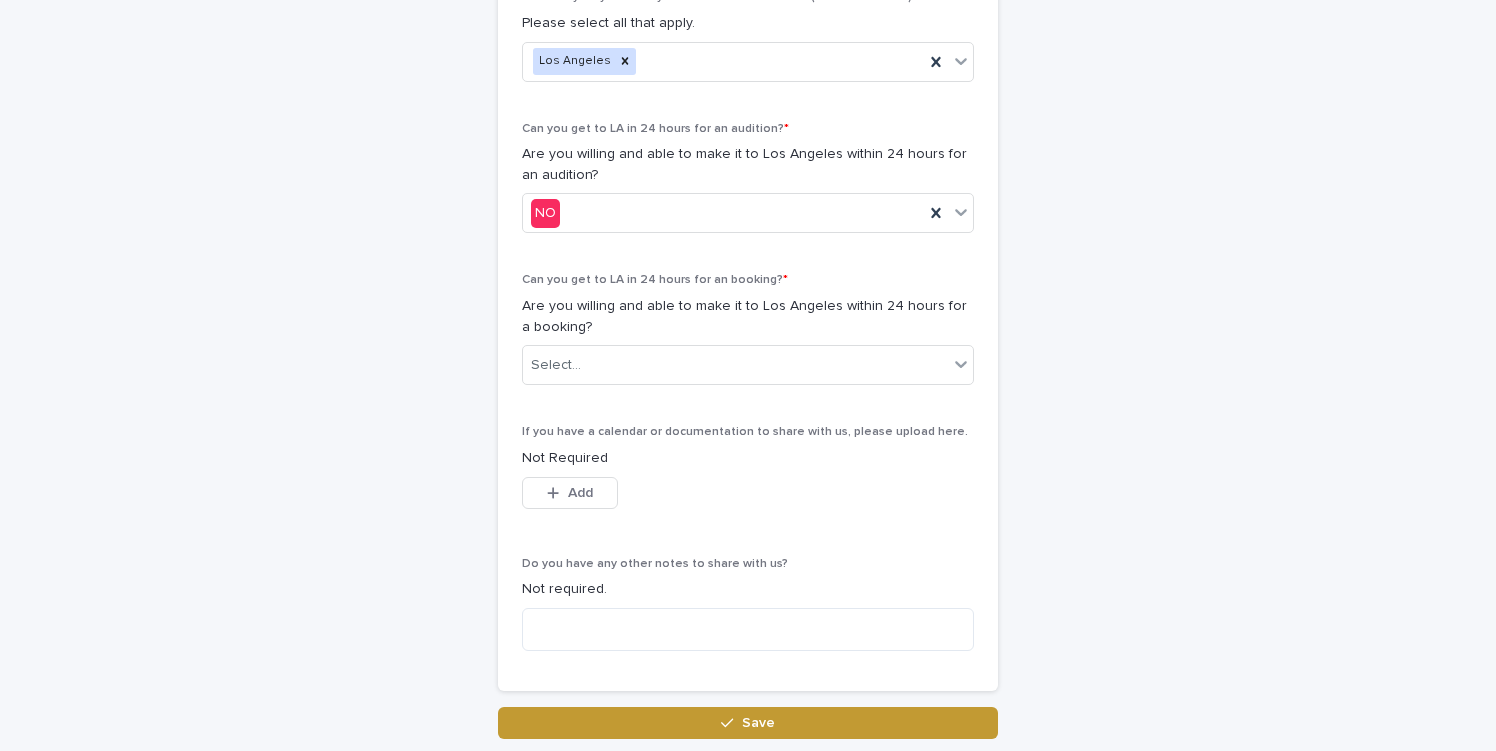 click on "Are you willing and able to make it to Los Angeles within 24 hours for a booking?" at bounding box center [748, 317] 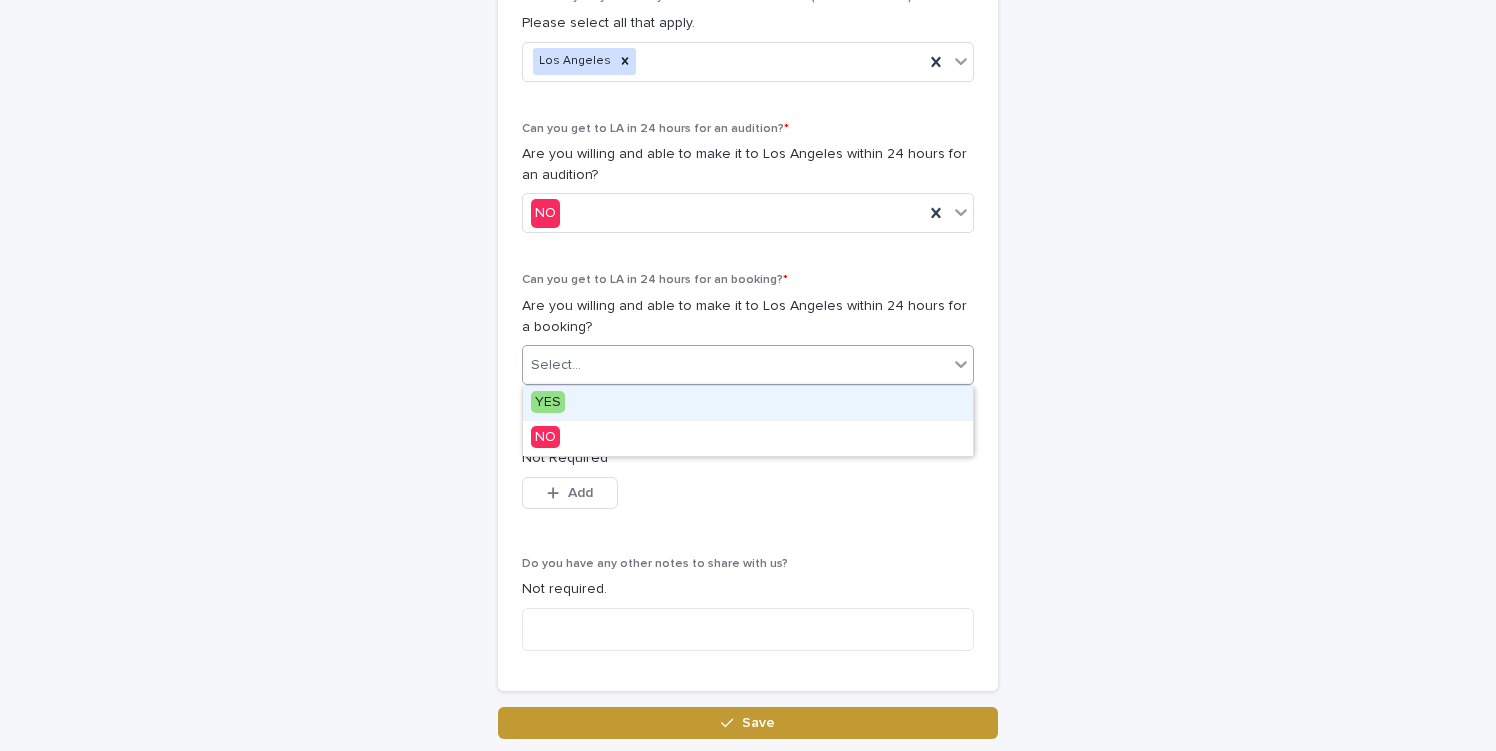 click on "Select..." at bounding box center [735, 365] 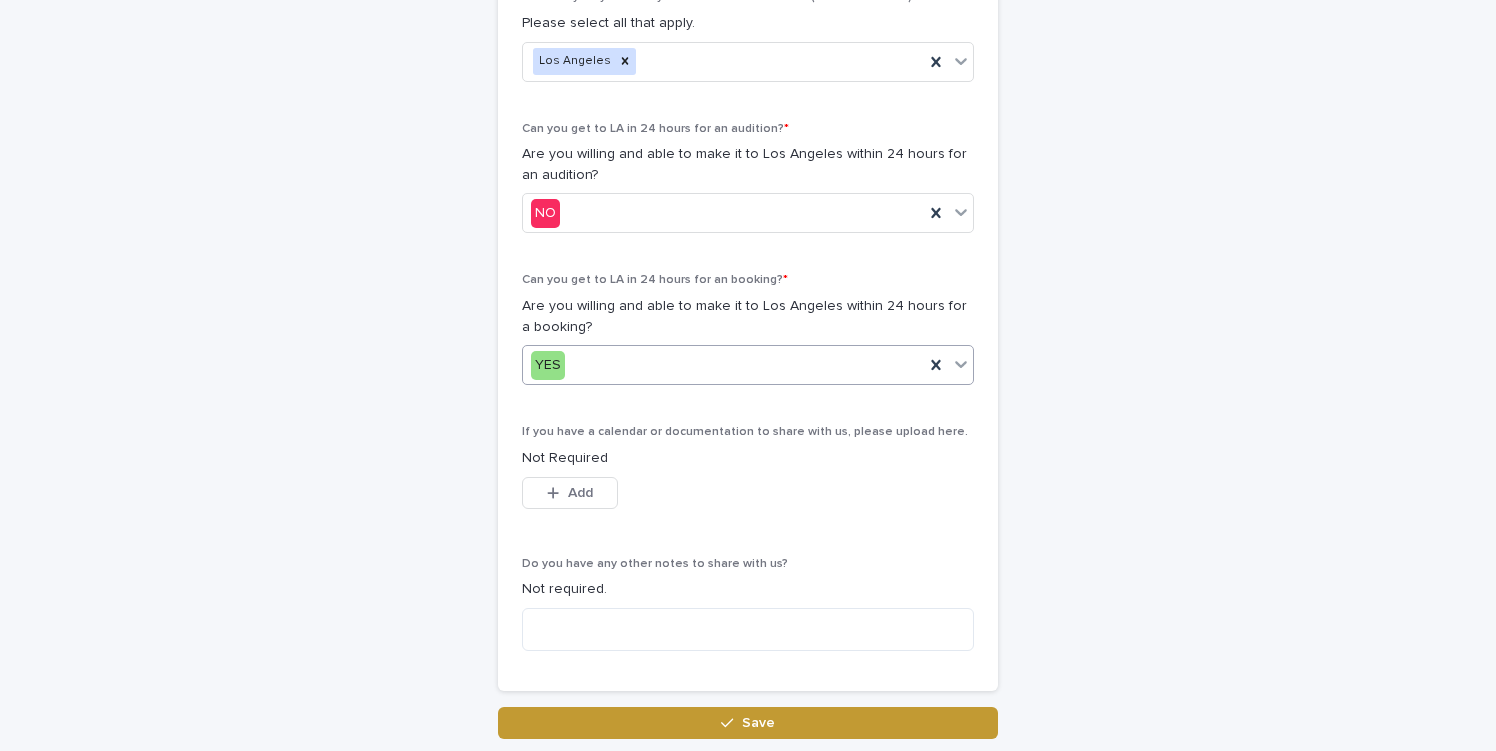 click on "Not Required" at bounding box center [748, 458] 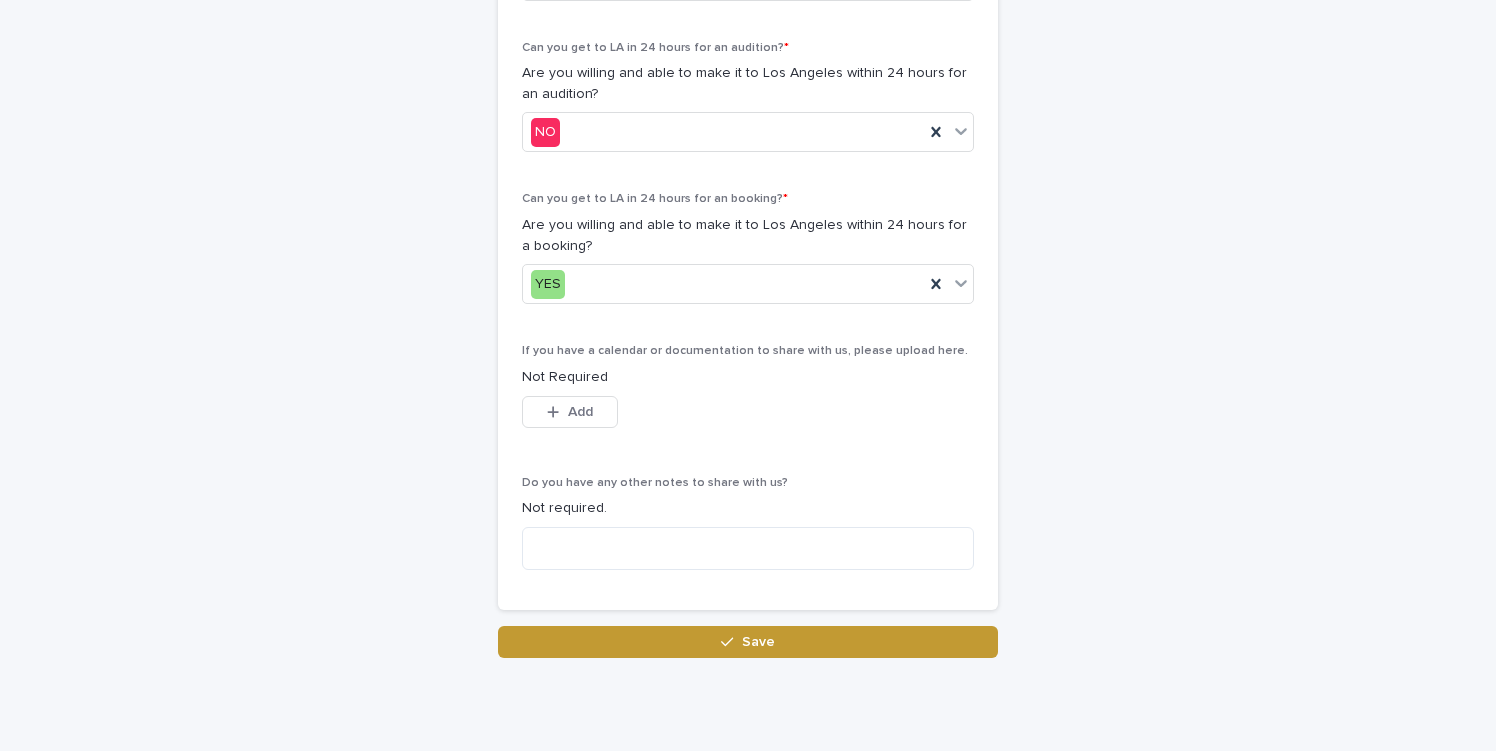 scroll, scrollTop: 1179, scrollLeft: 0, axis: vertical 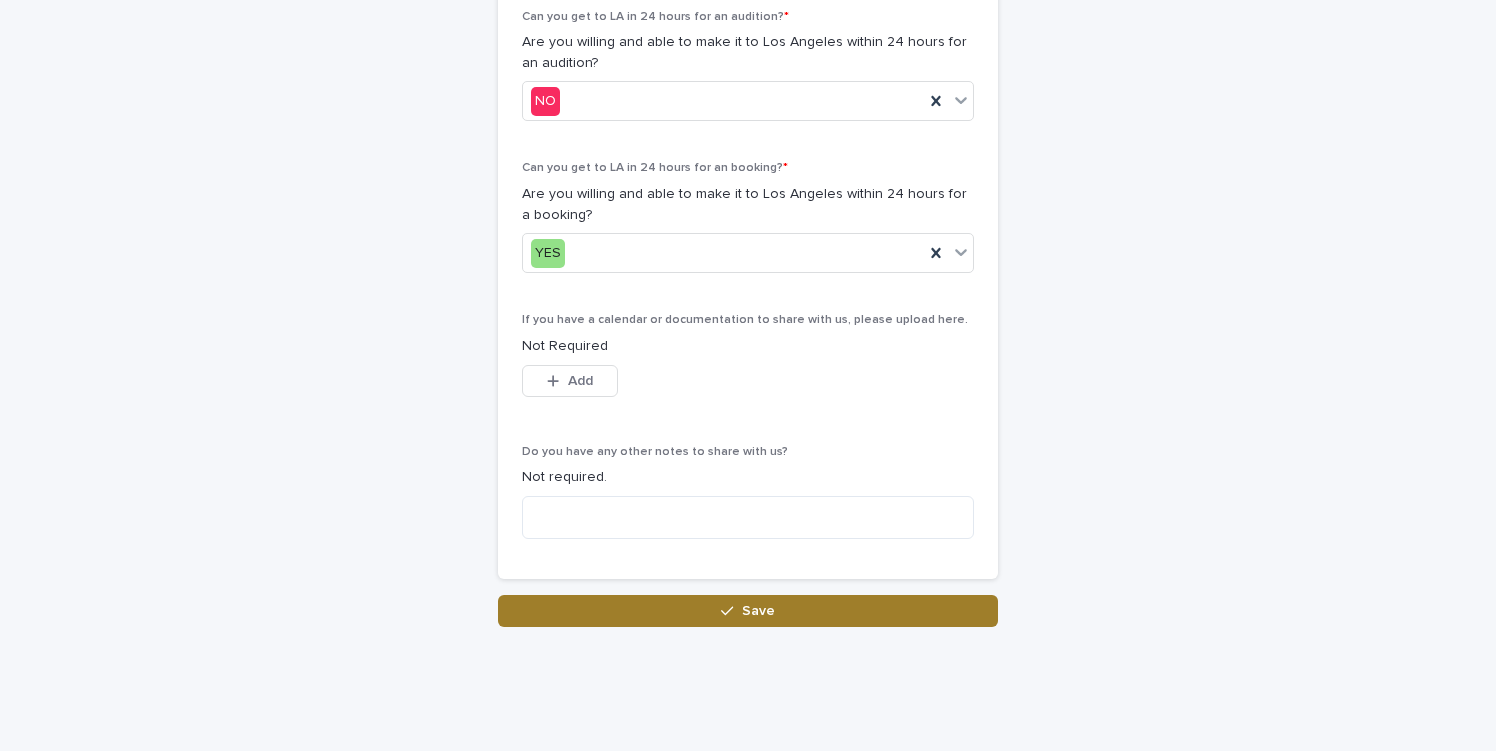 click on "Save" at bounding box center (748, 611) 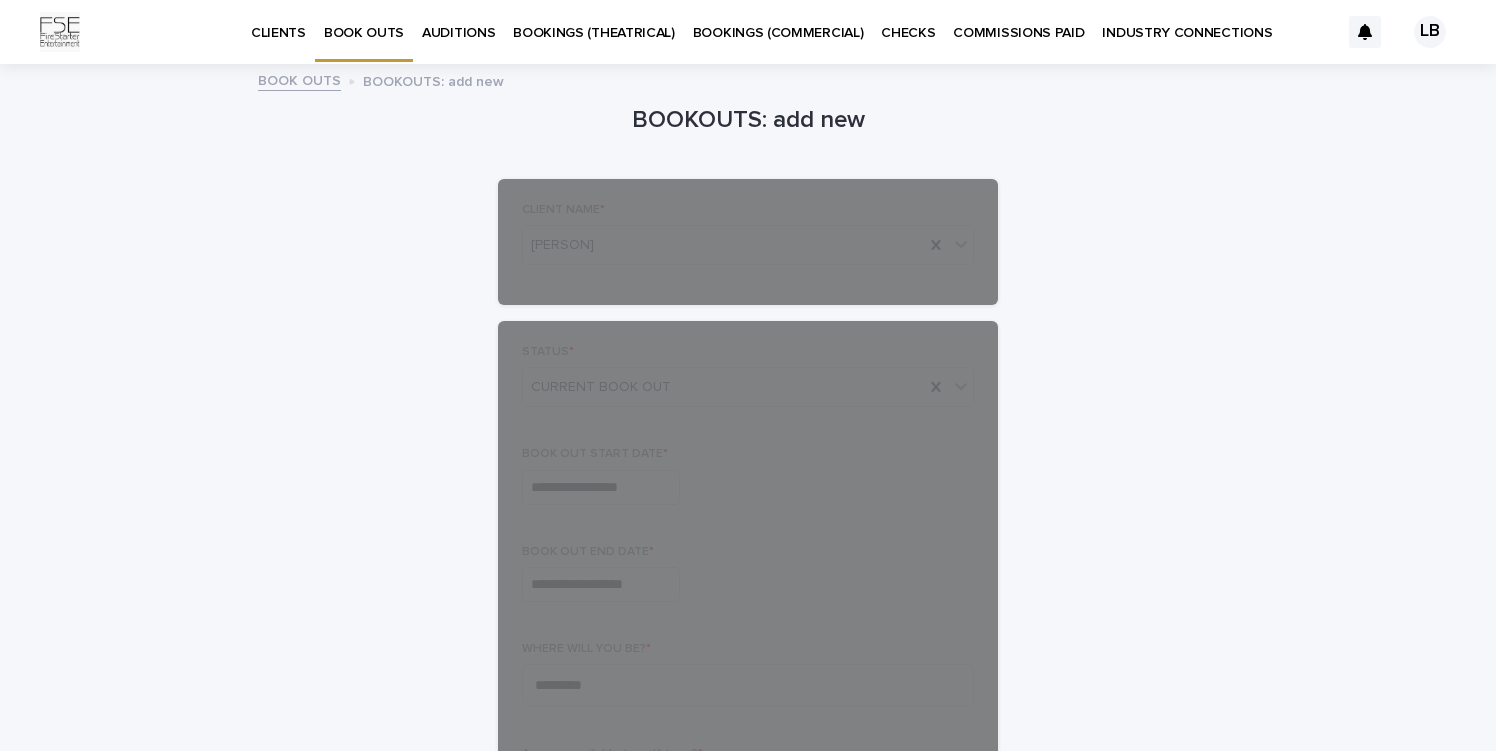 scroll, scrollTop: 1, scrollLeft: 0, axis: vertical 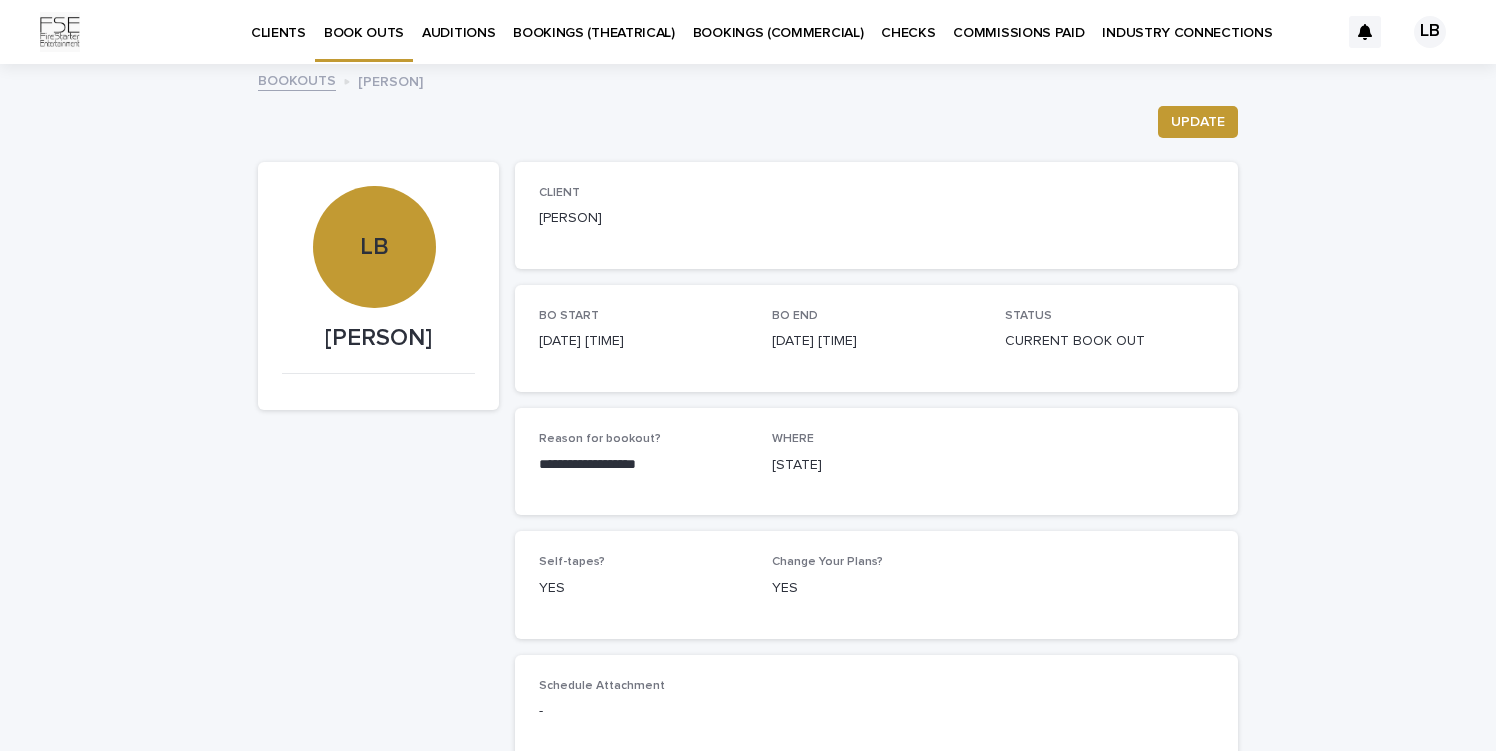click on "**********" at bounding box center [748, 513] 